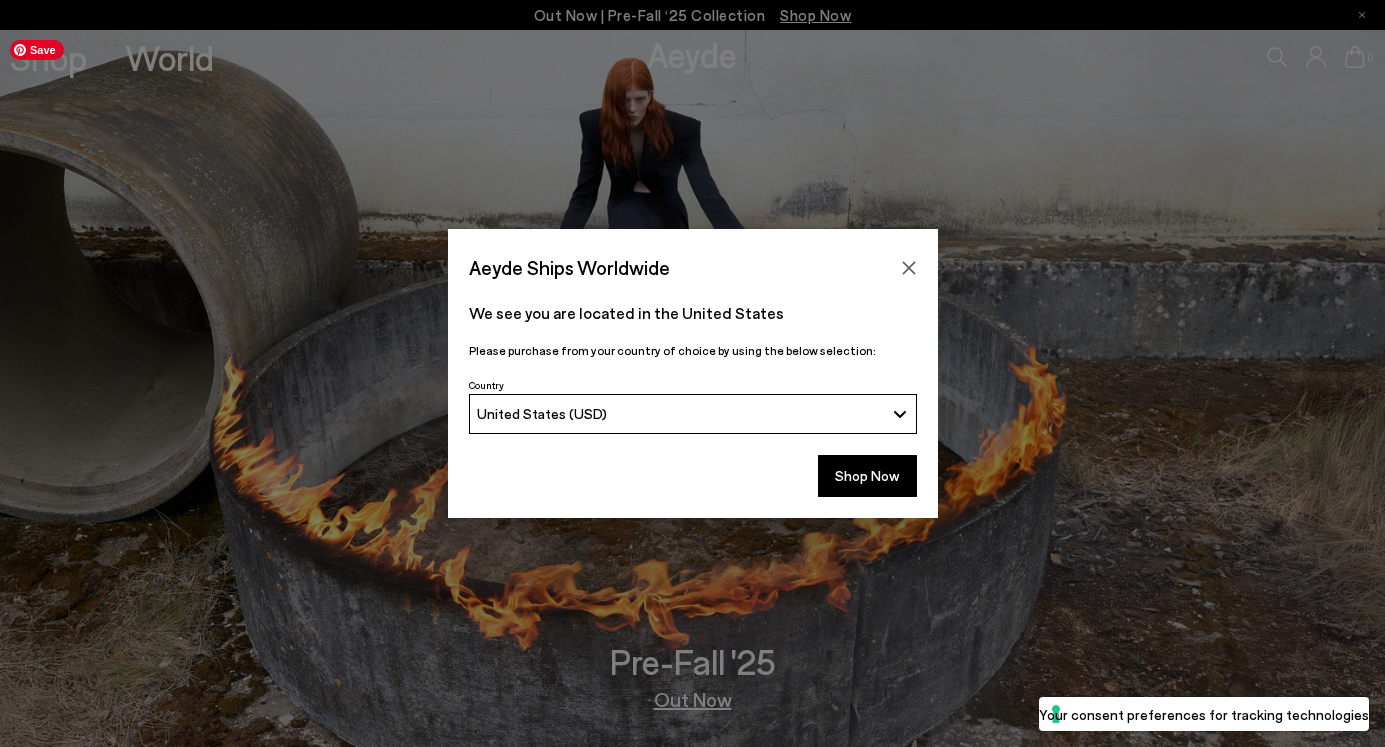 scroll, scrollTop: 0, scrollLeft: 0, axis: both 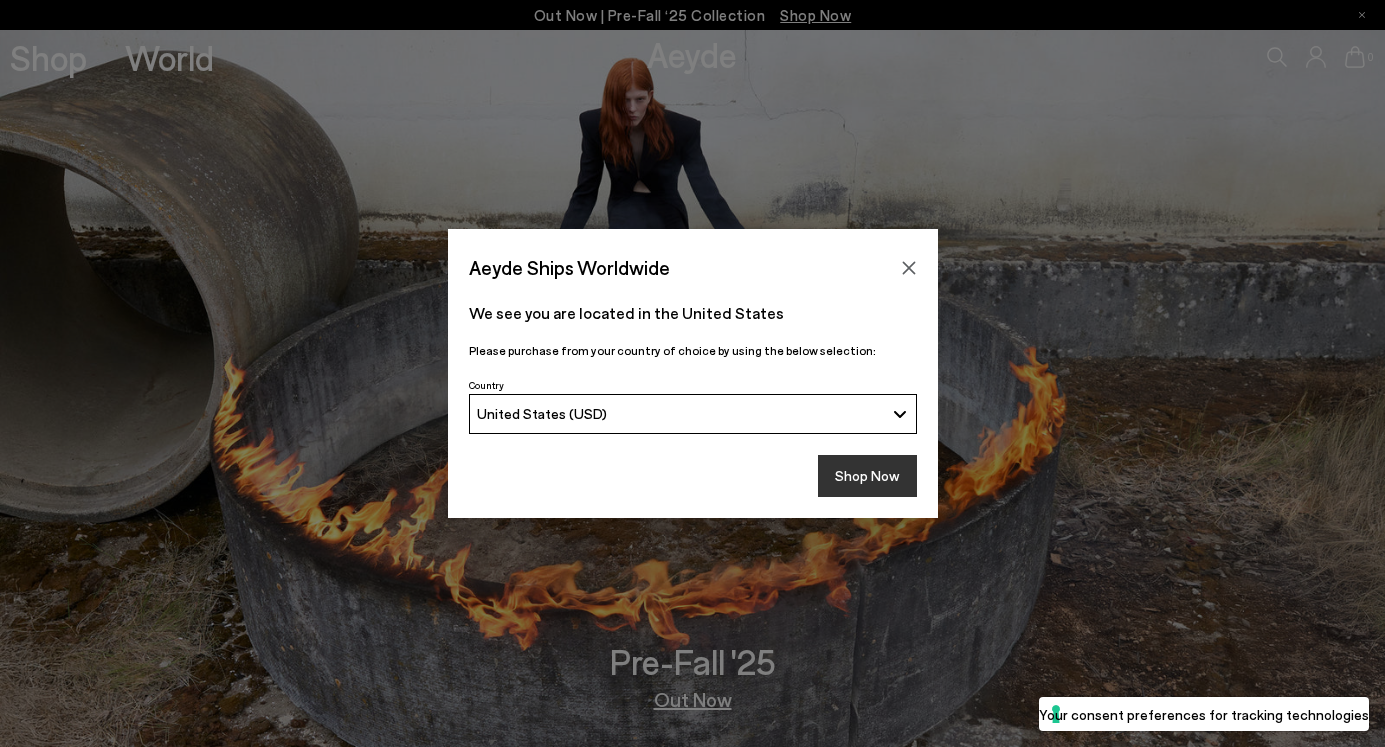click on "Shop Now" at bounding box center (867, 476) 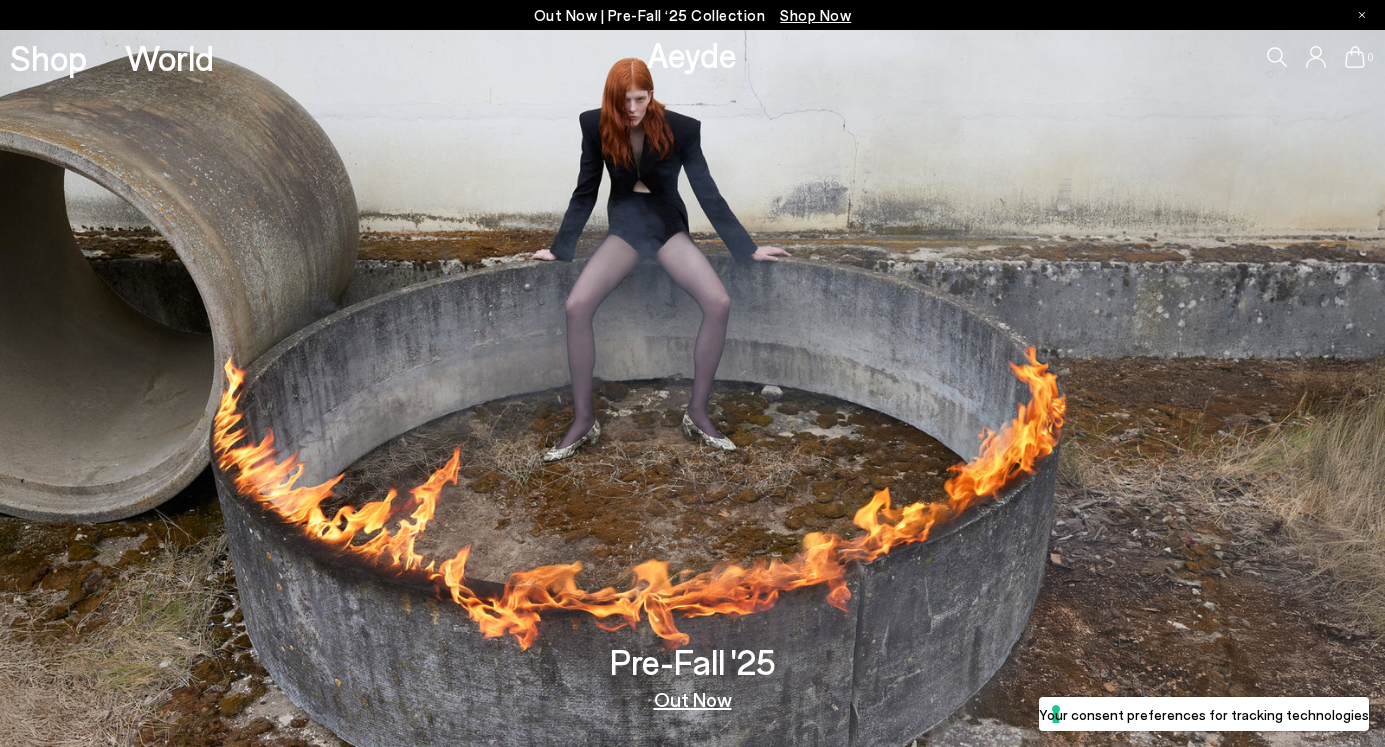 scroll, scrollTop: 0, scrollLeft: 0, axis: both 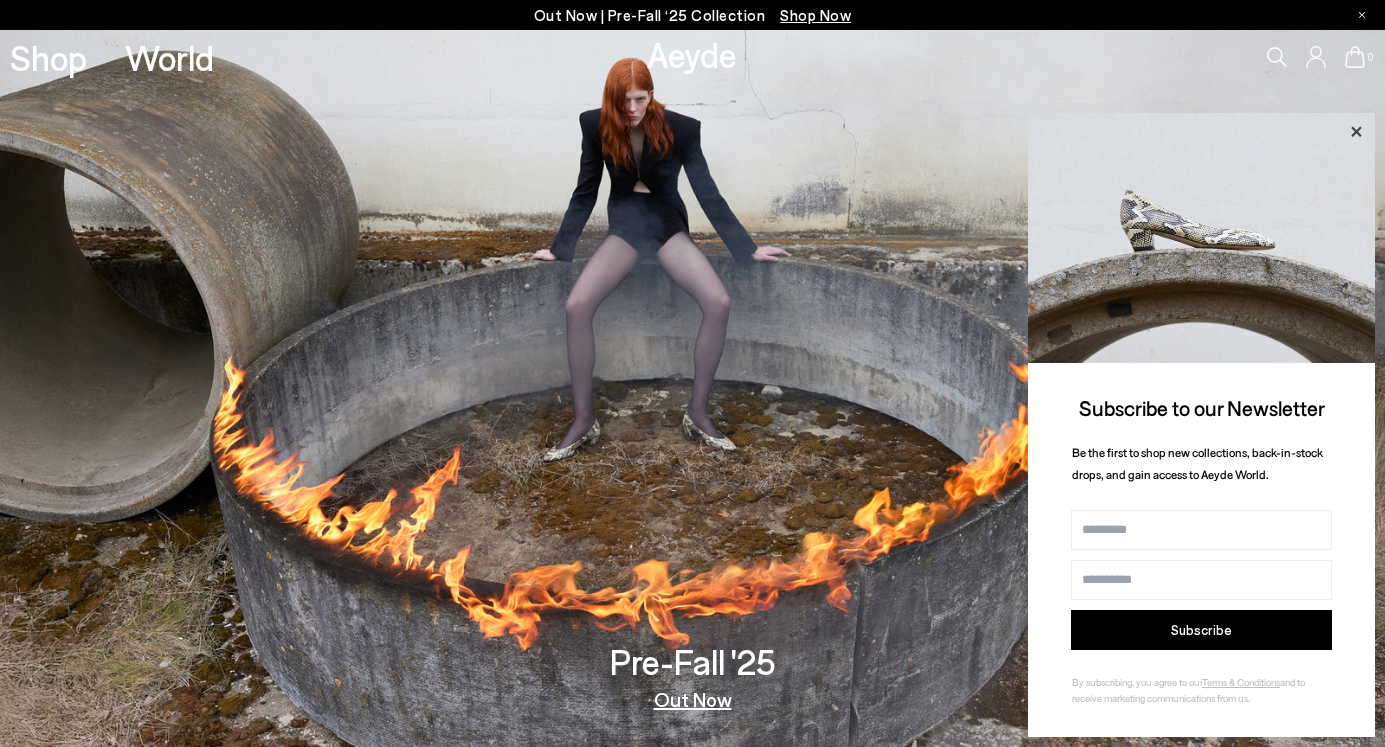 click 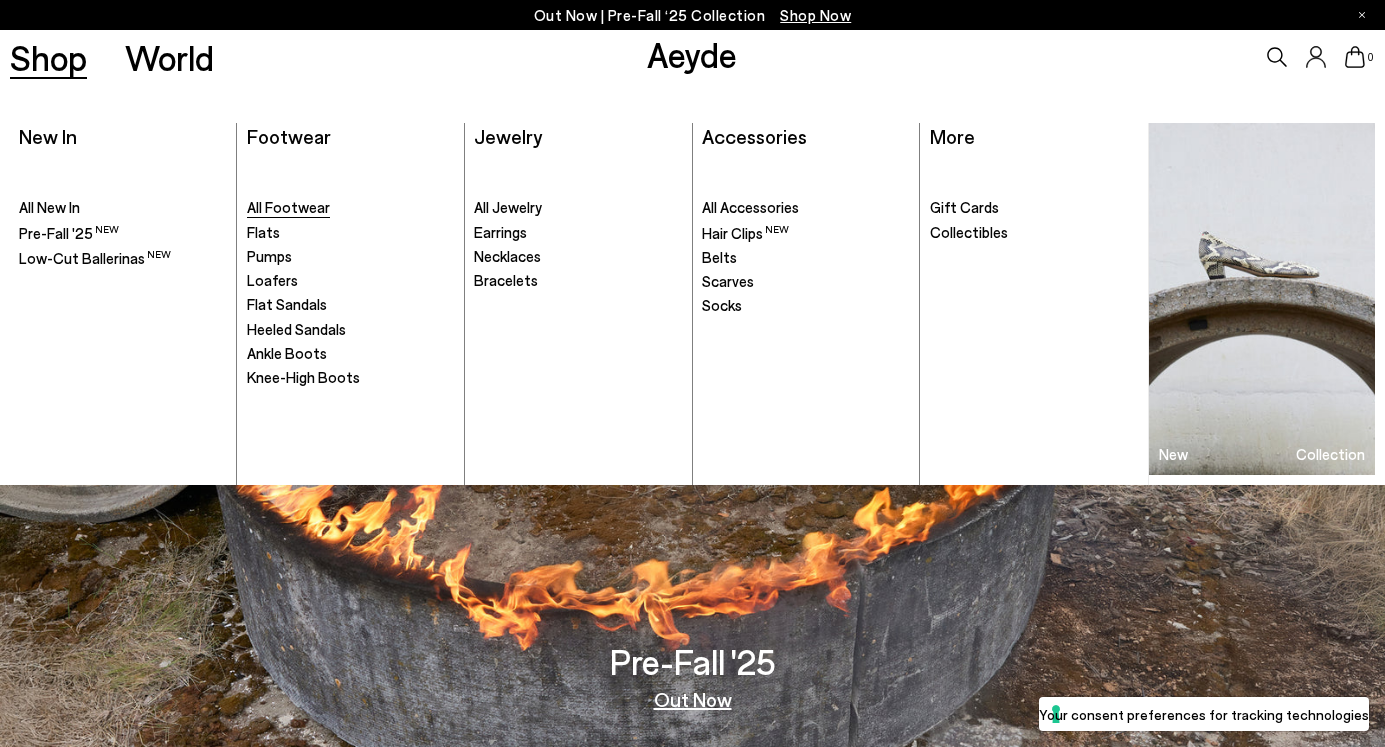 click on "All Footwear" at bounding box center [288, 207] 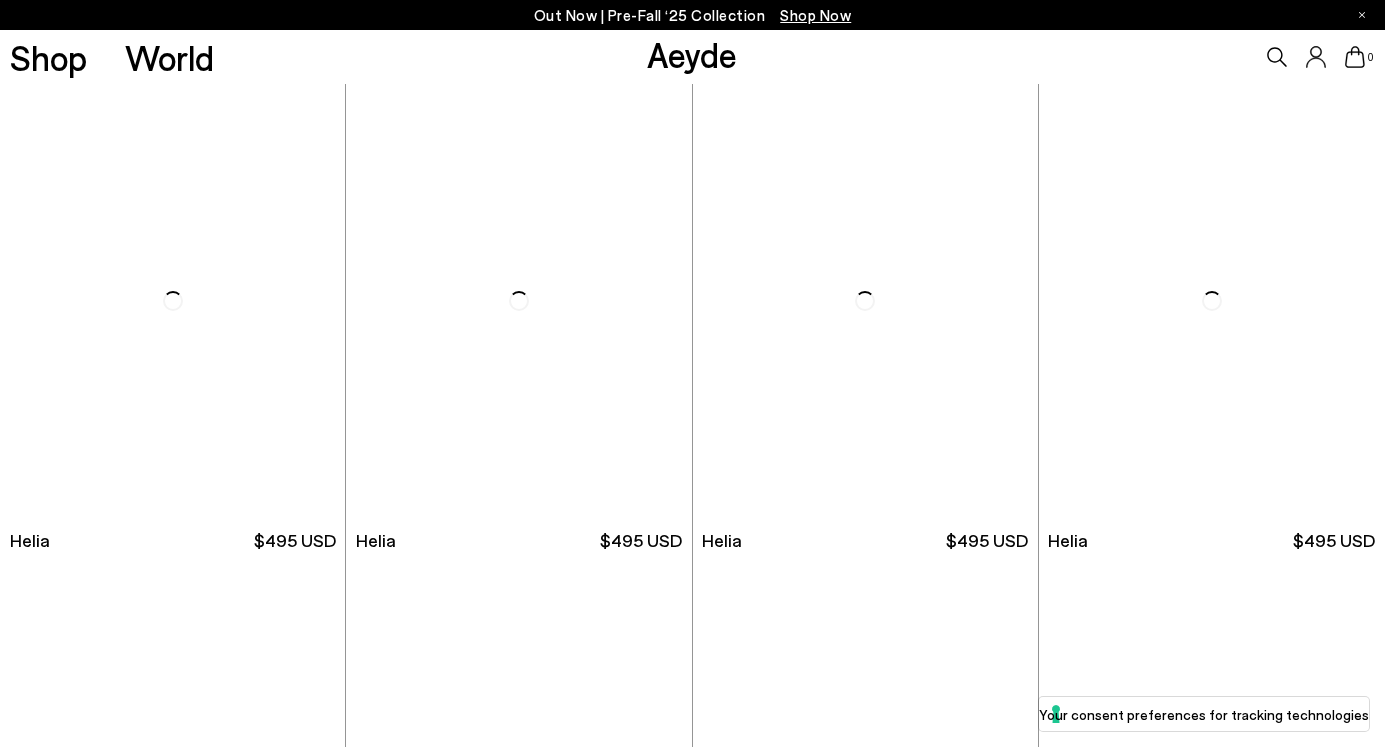 scroll, scrollTop: 0, scrollLeft: 0, axis: both 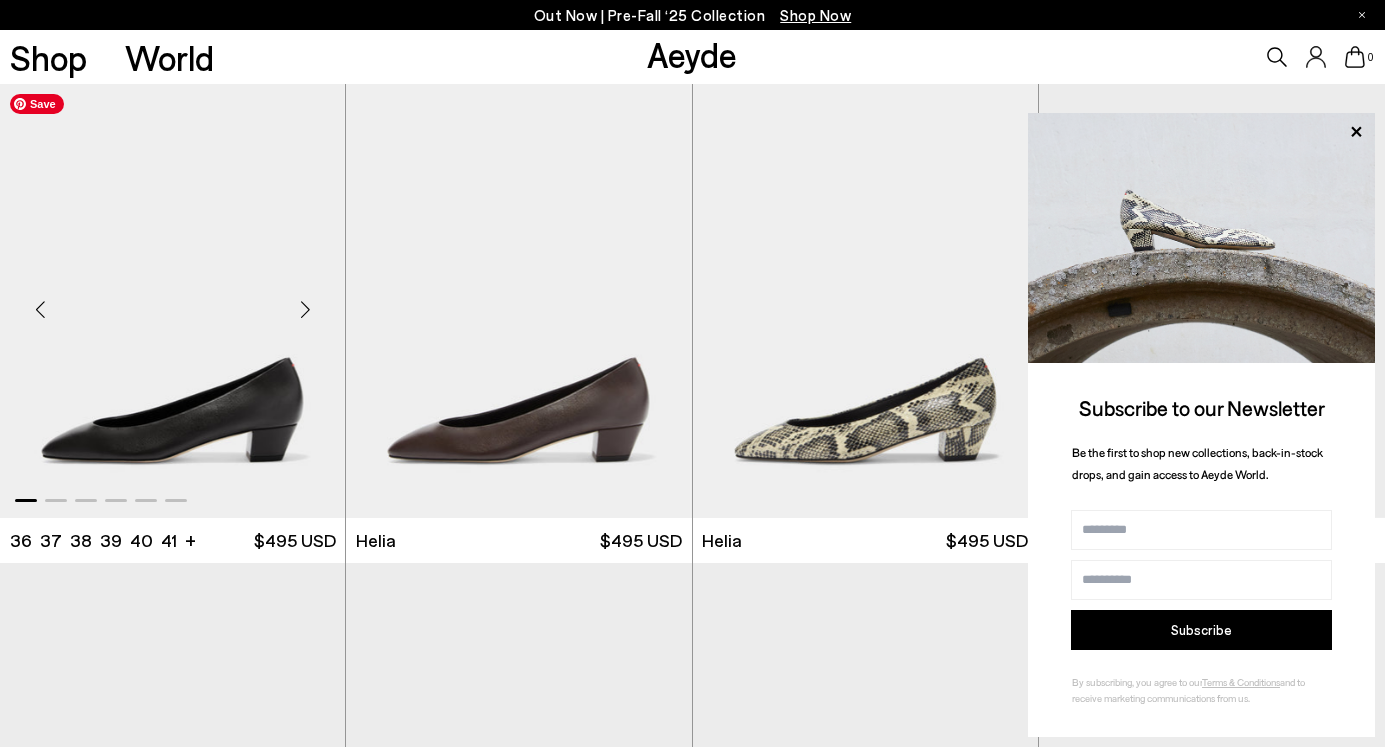 click at bounding box center (172, 301) 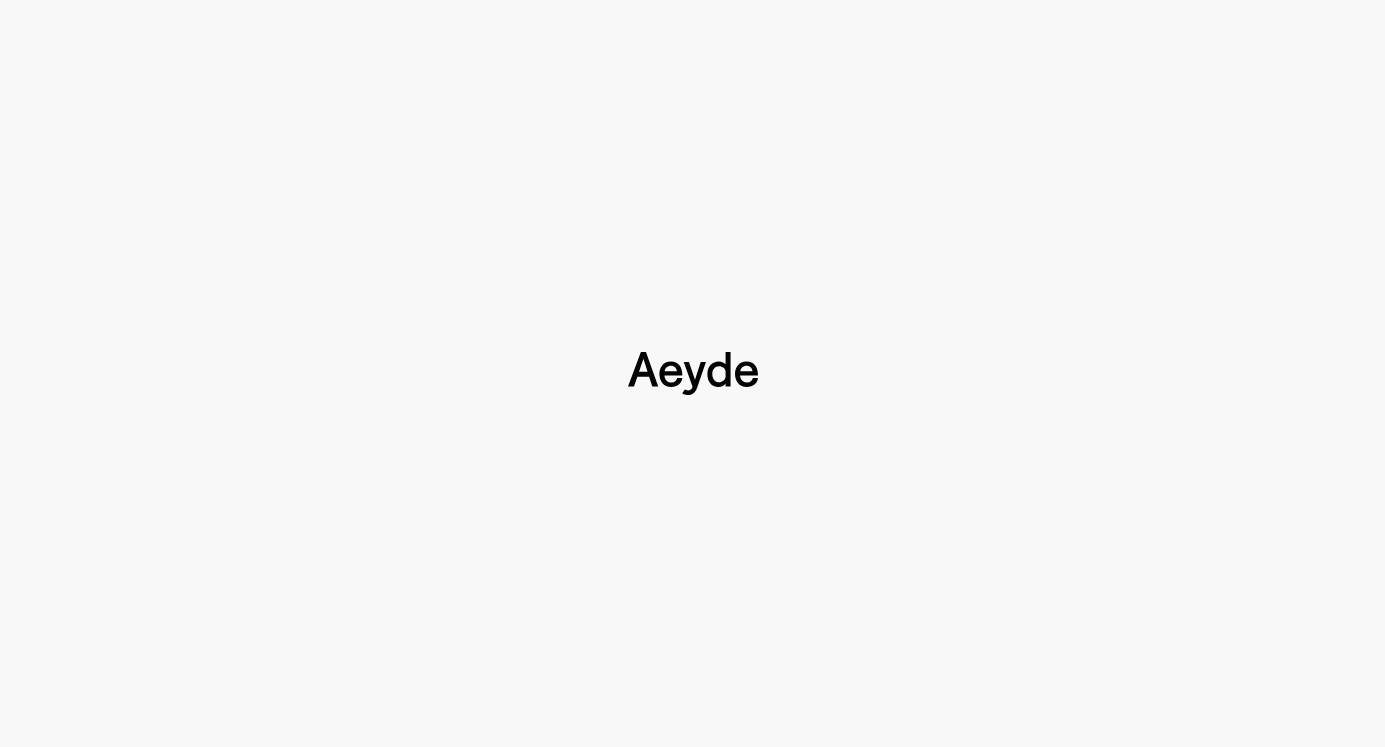 type 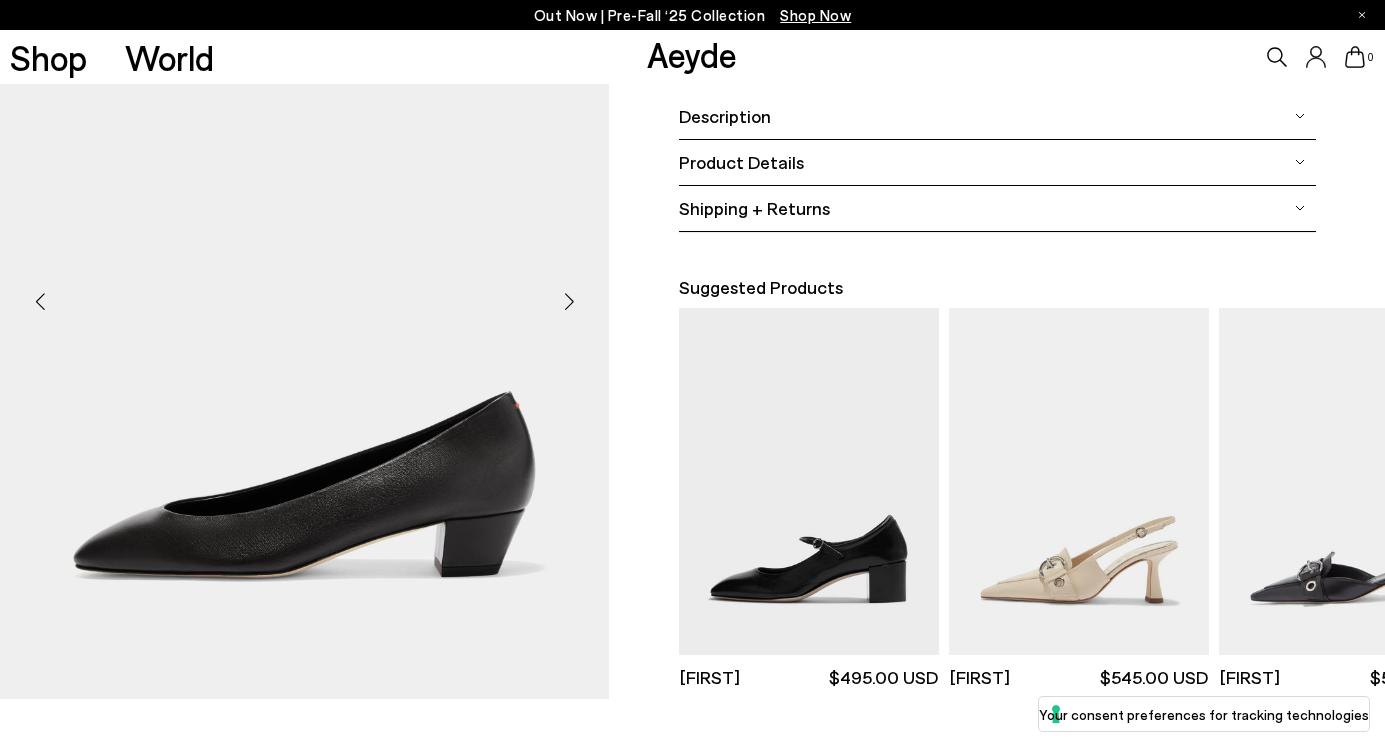 scroll, scrollTop: 390, scrollLeft: 0, axis: vertical 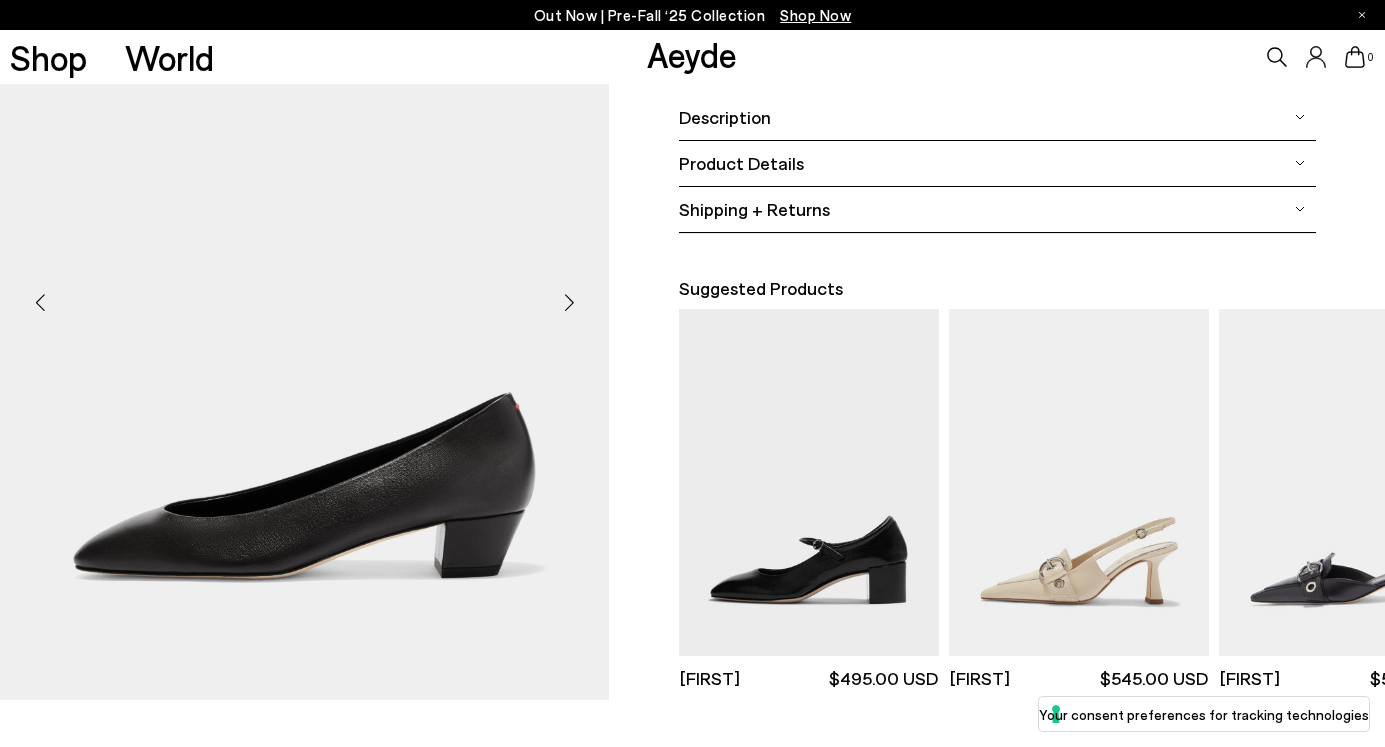 click at bounding box center (569, 303) 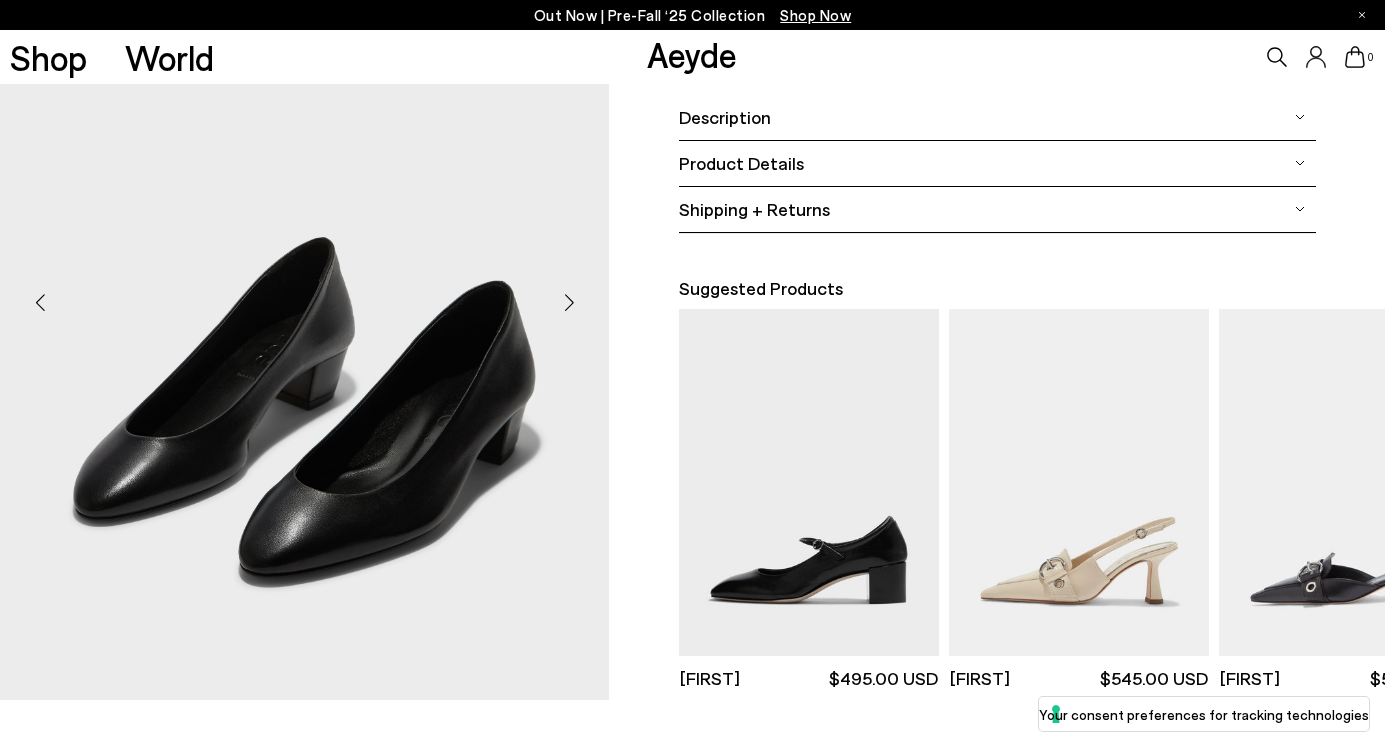 click at bounding box center (569, 303) 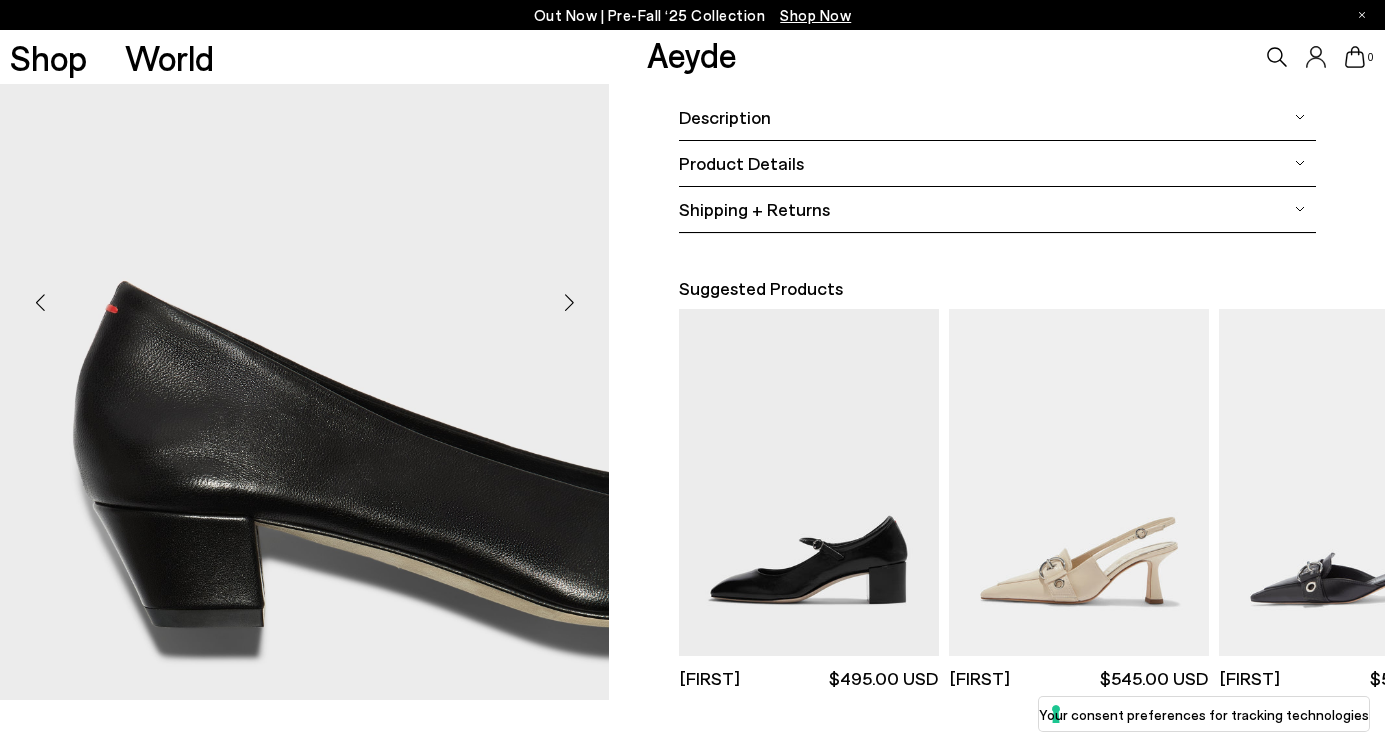 click at bounding box center [569, 303] 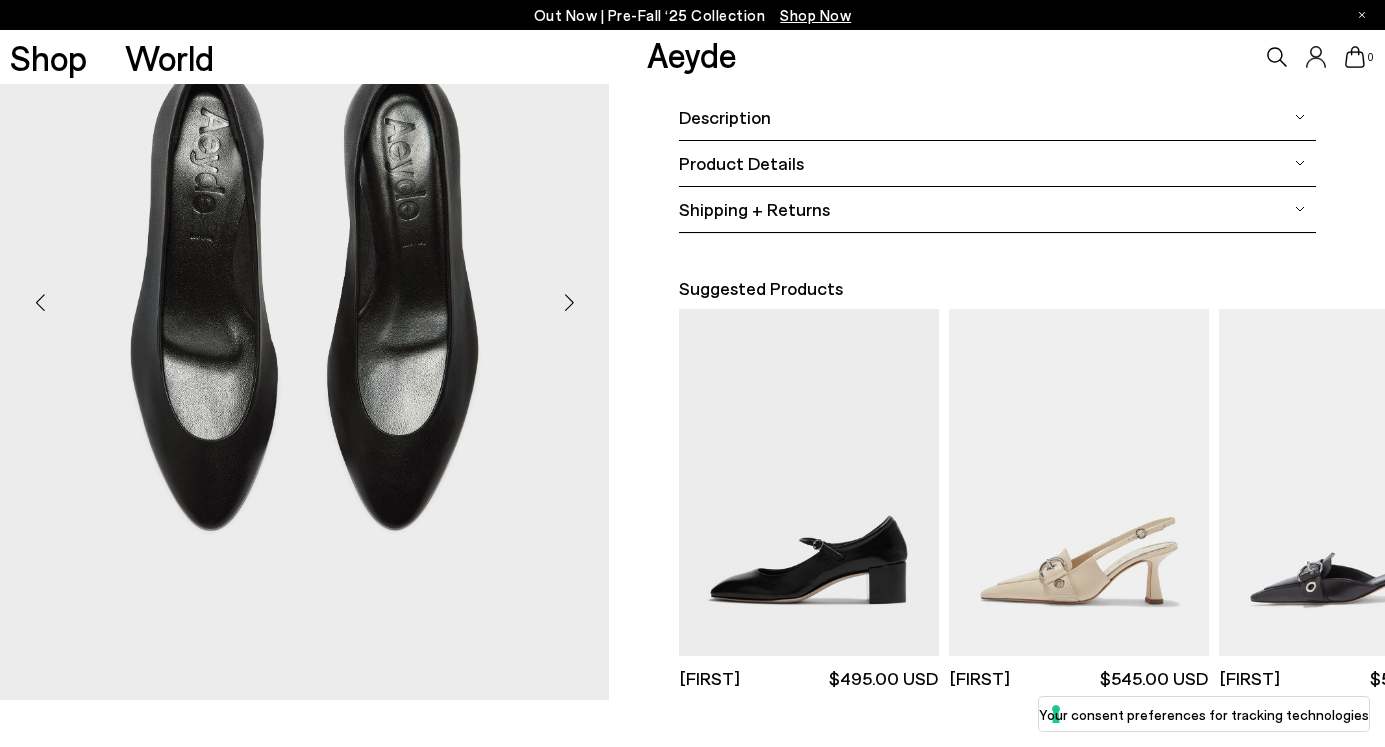 click at bounding box center [569, 303] 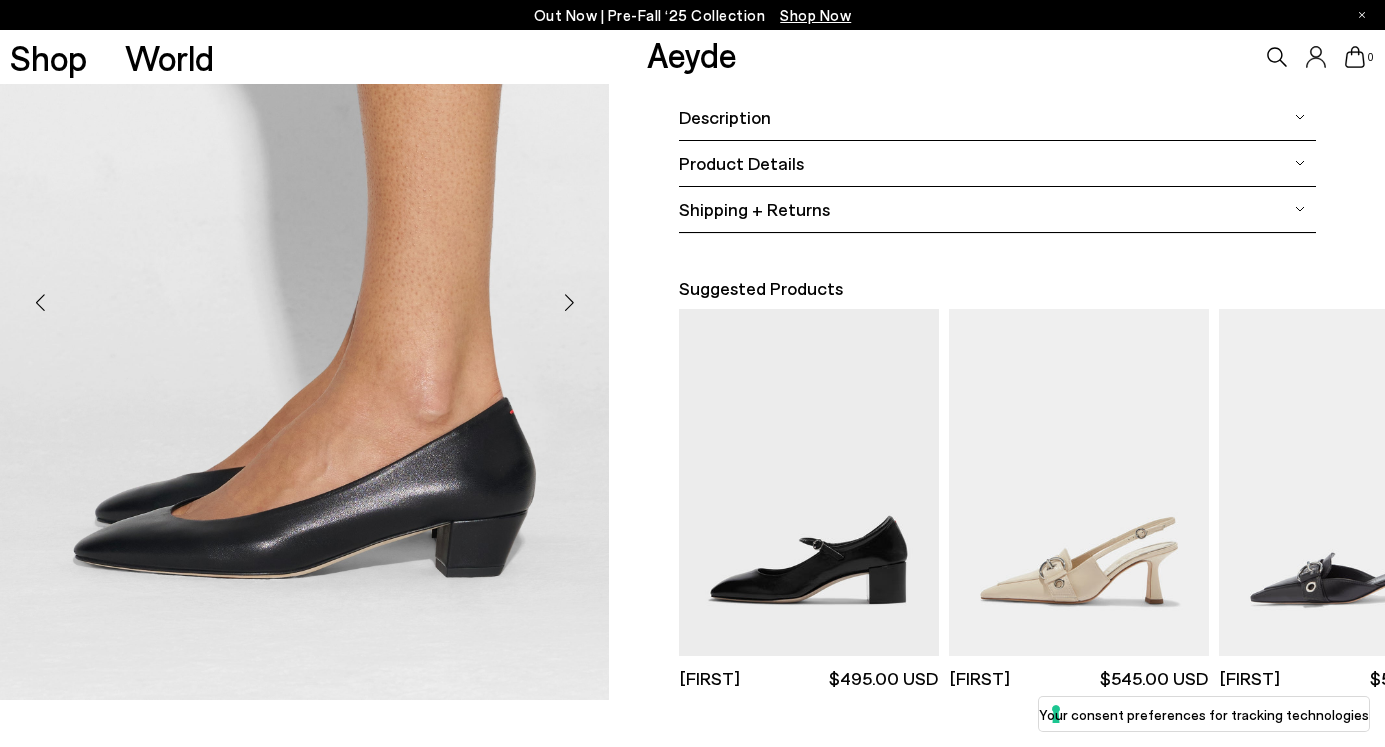 click at bounding box center [569, 303] 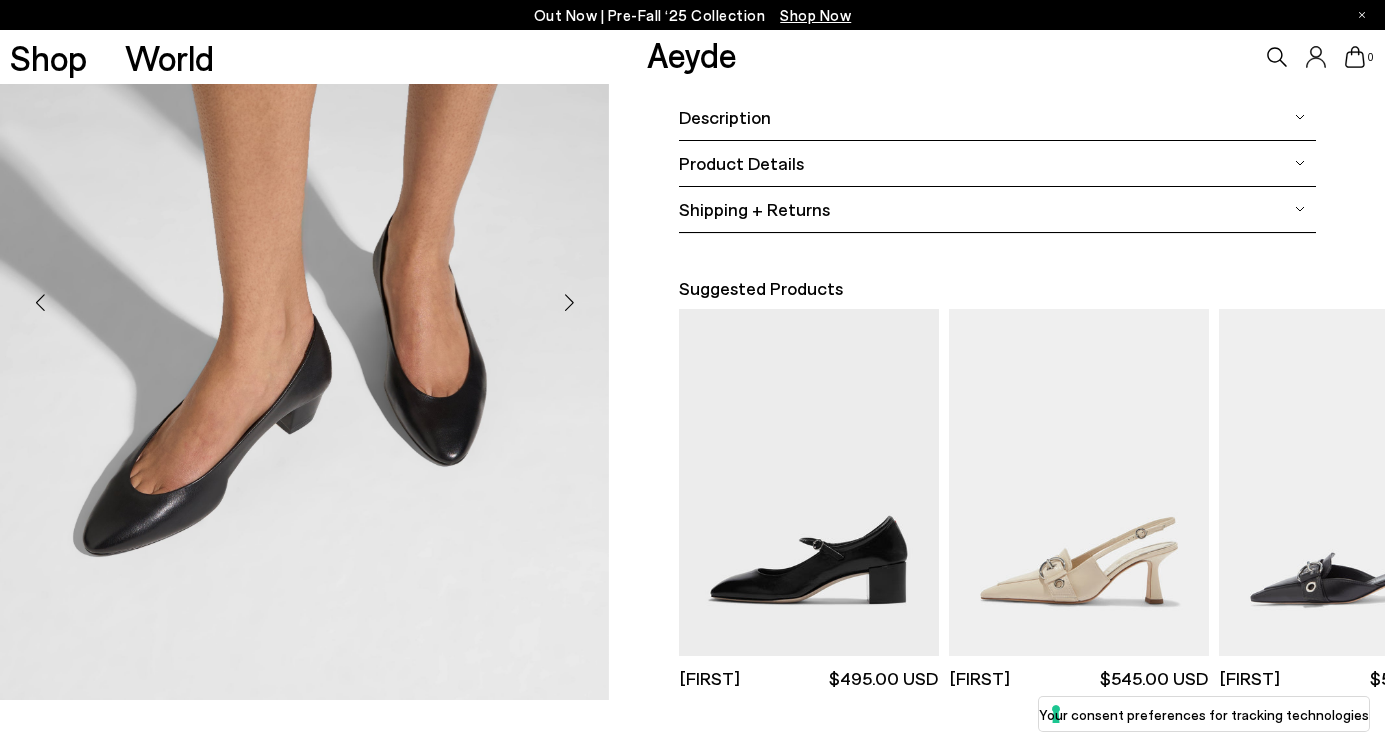 click at bounding box center (569, 303) 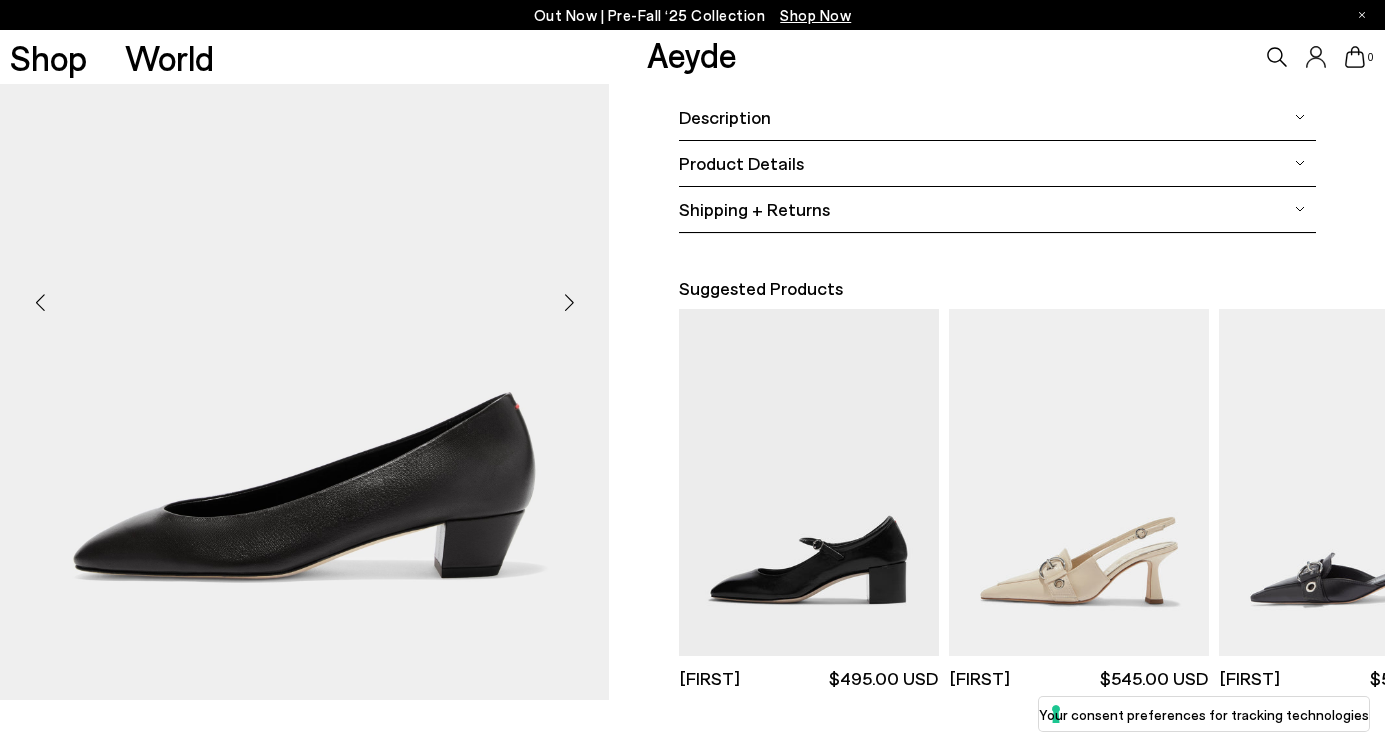 click at bounding box center [569, 303] 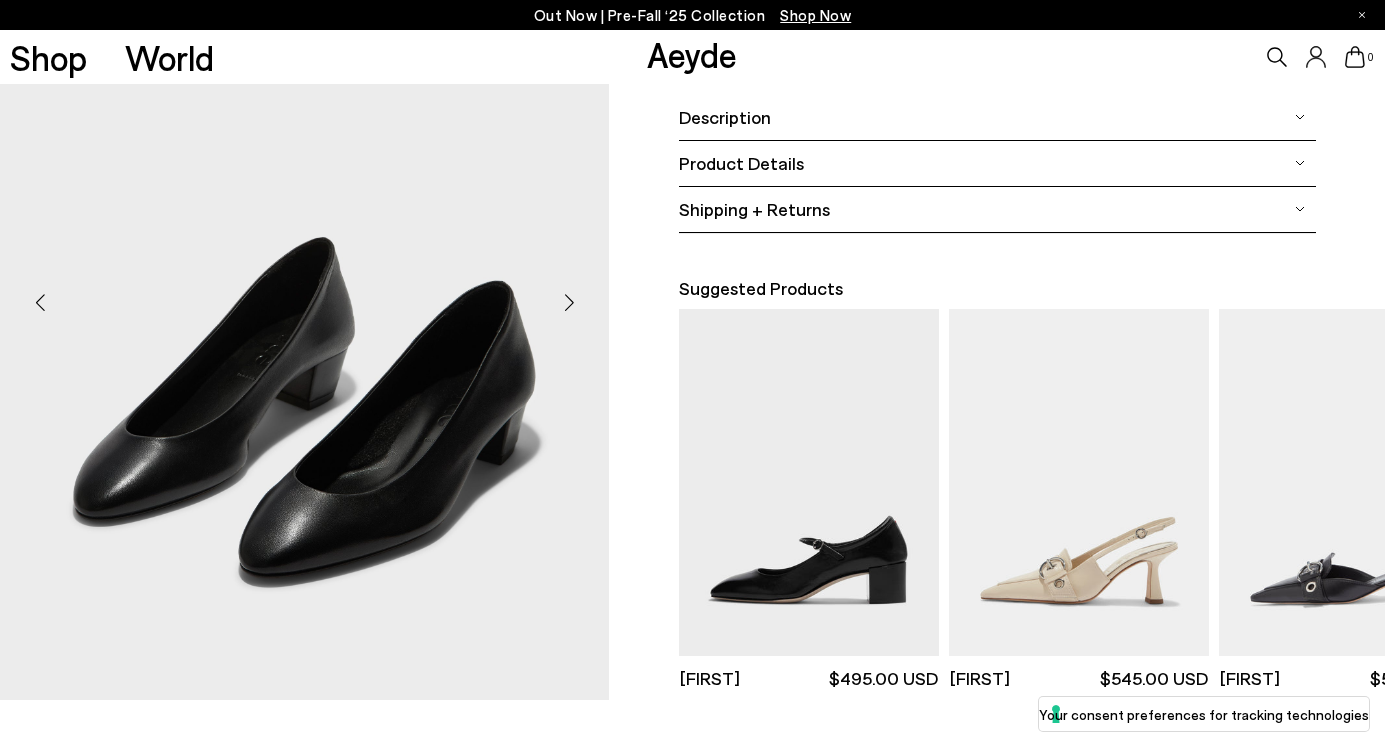 click on "Description" at bounding box center (997, 117) 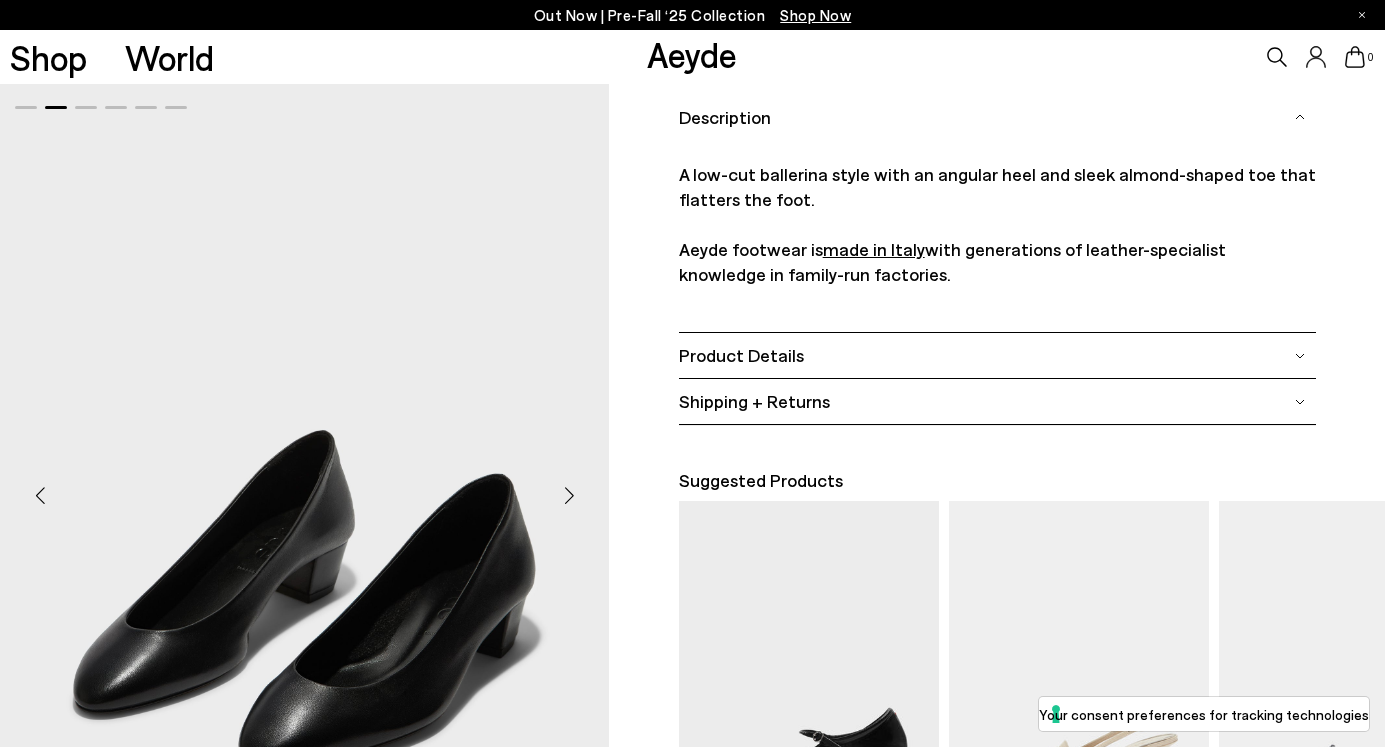 click on "Product Details" at bounding box center (741, 355) 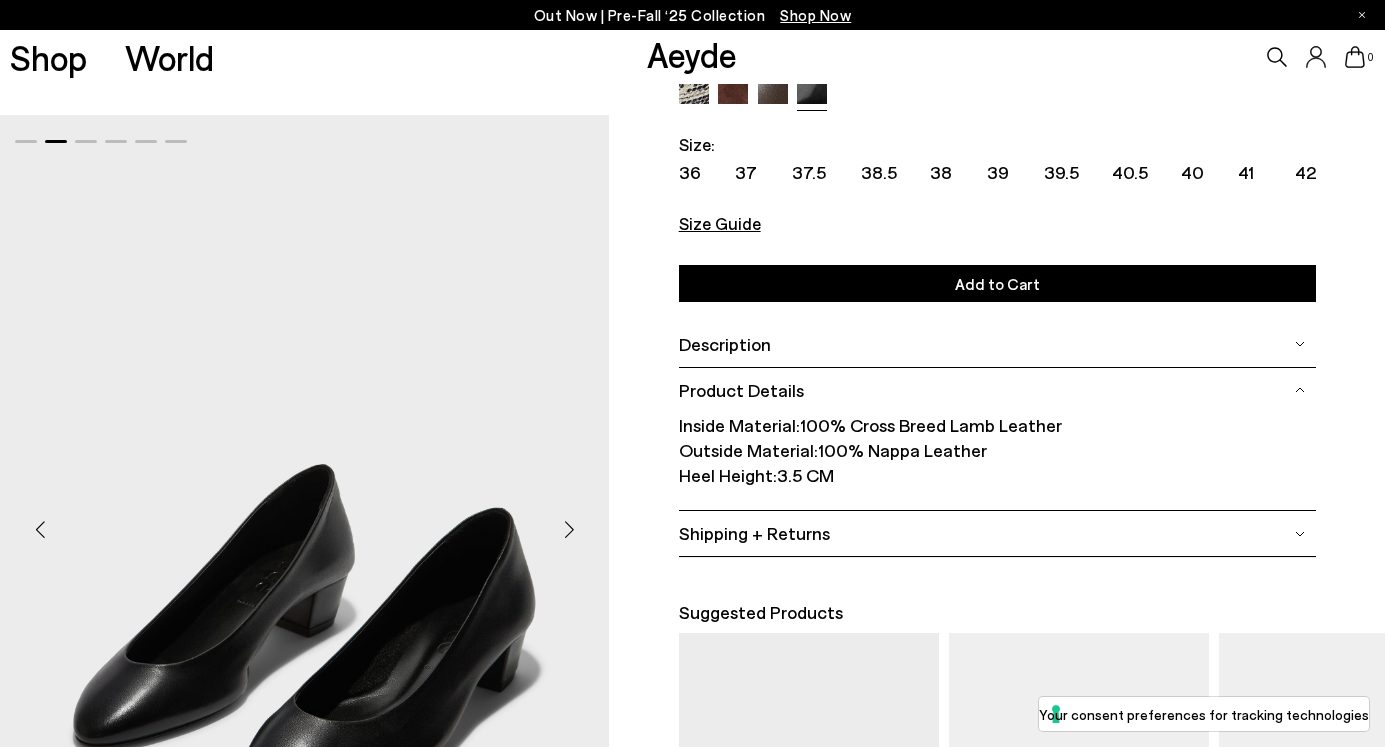 scroll, scrollTop: 157, scrollLeft: 0, axis: vertical 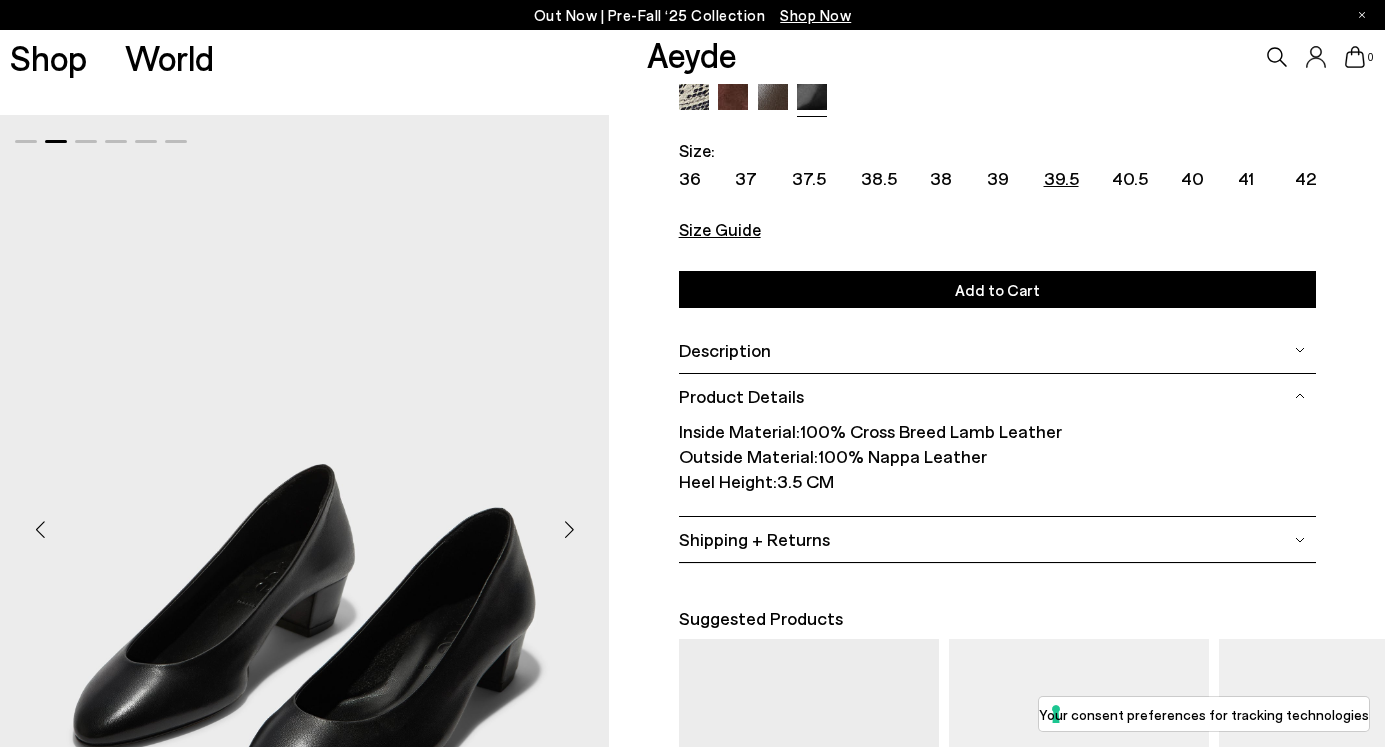 click on "39.5" at bounding box center [1061, 178] 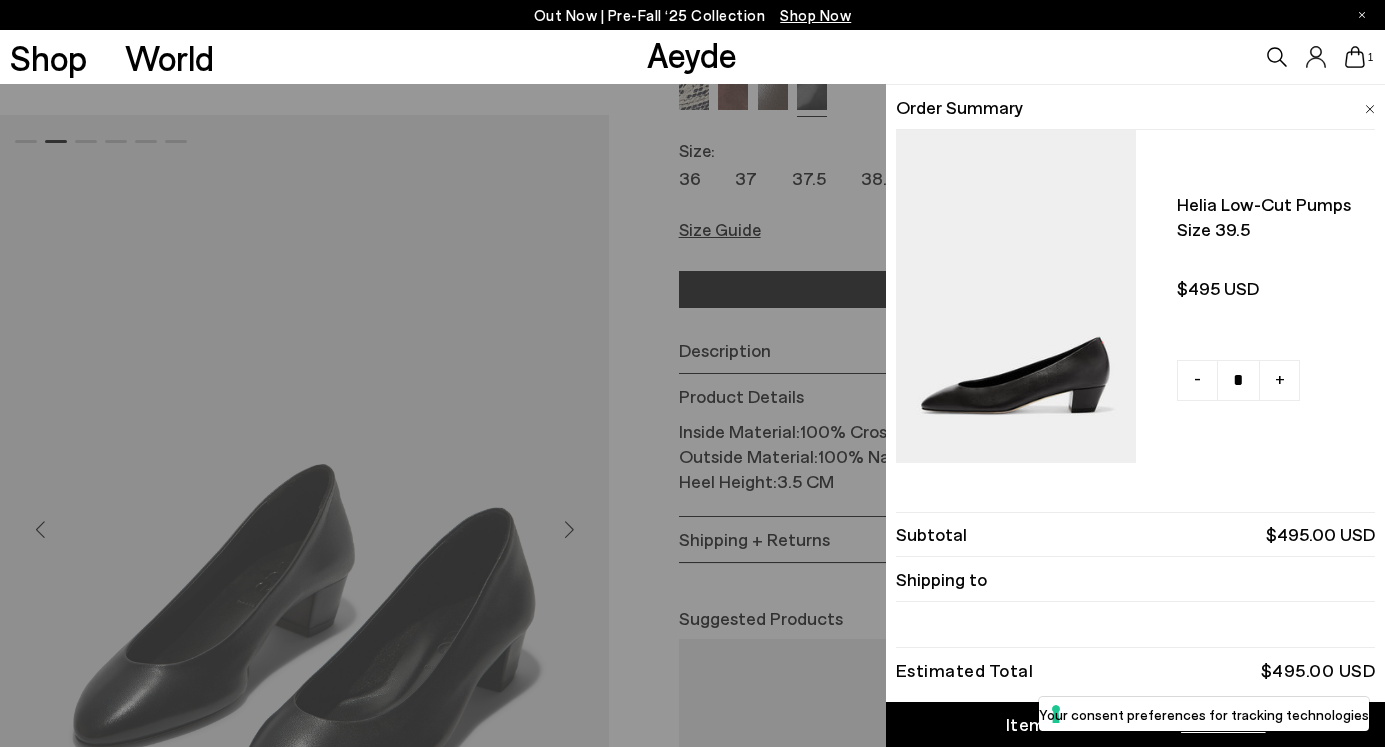 click at bounding box center (1370, 109) 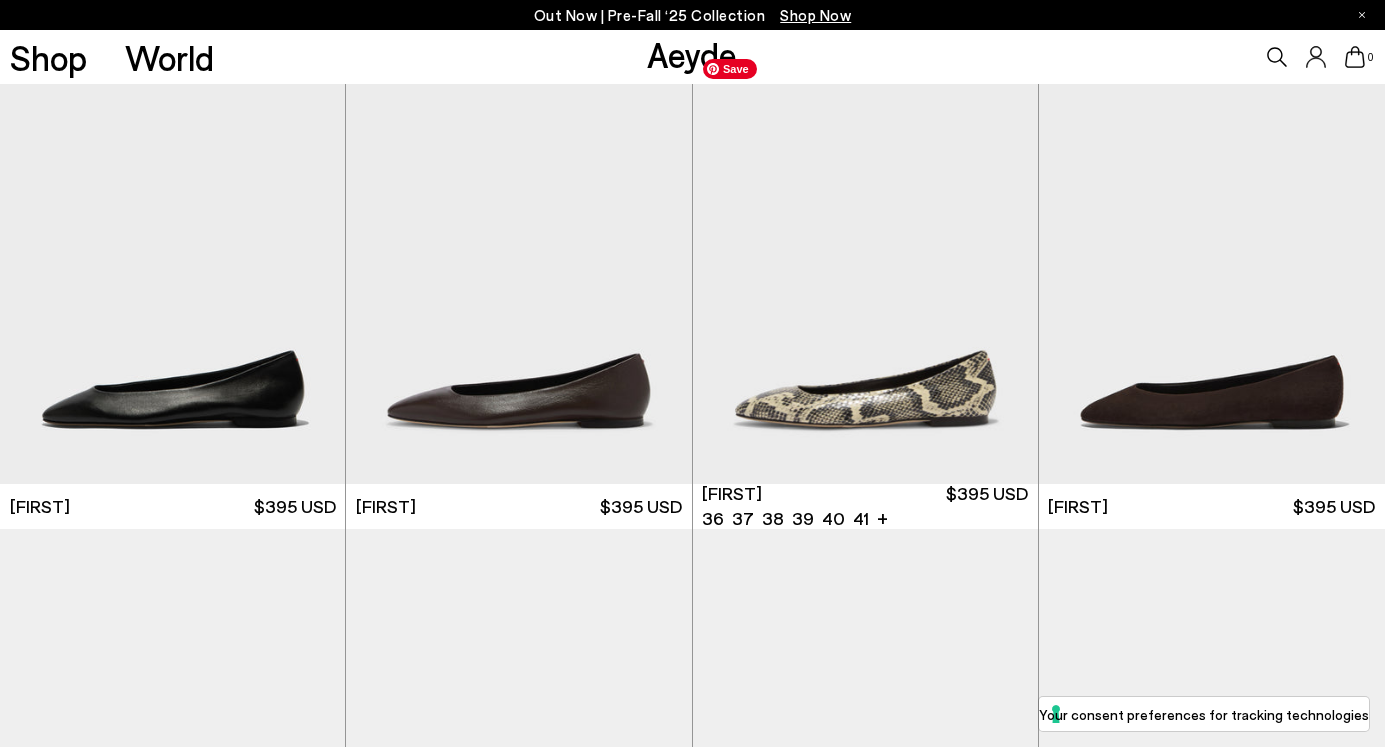 scroll, scrollTop: 515, scrollLeft: 0, axis: vertical 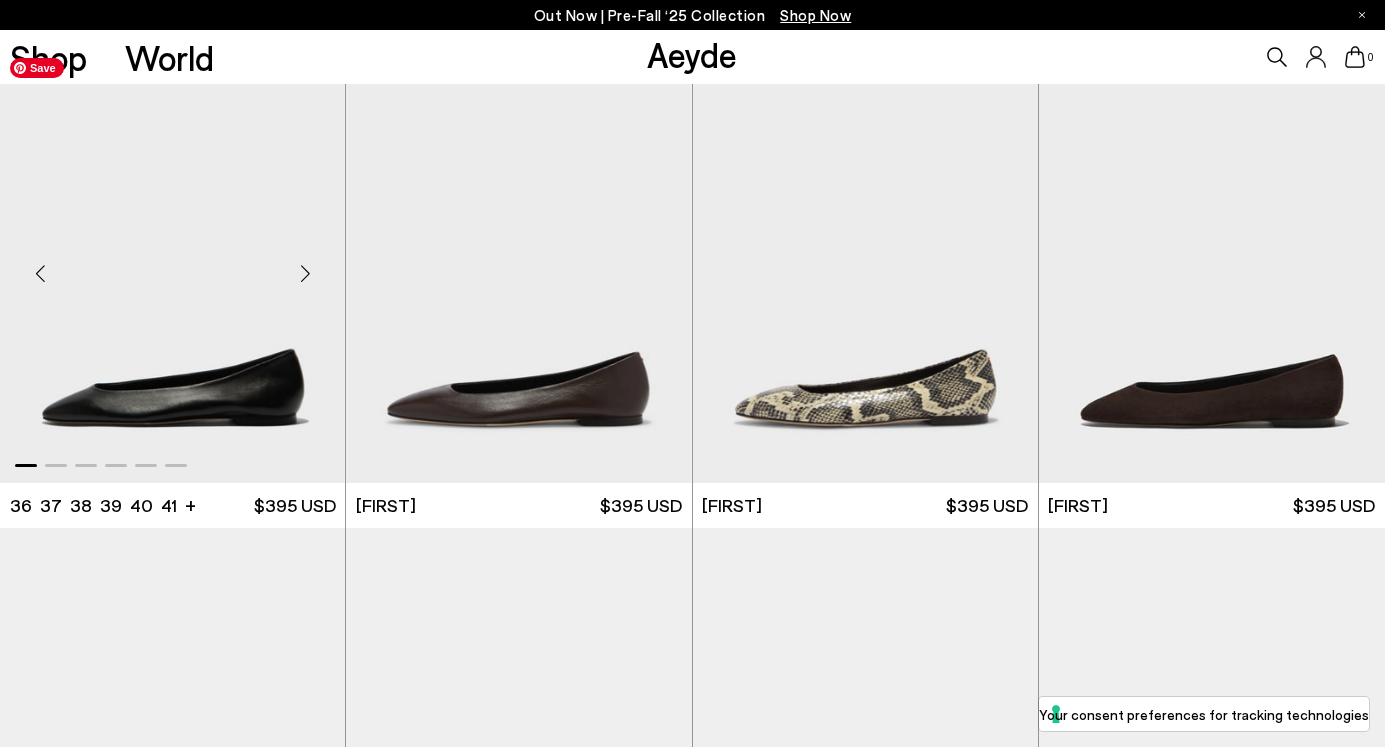 click at bounding box center (172, 265) 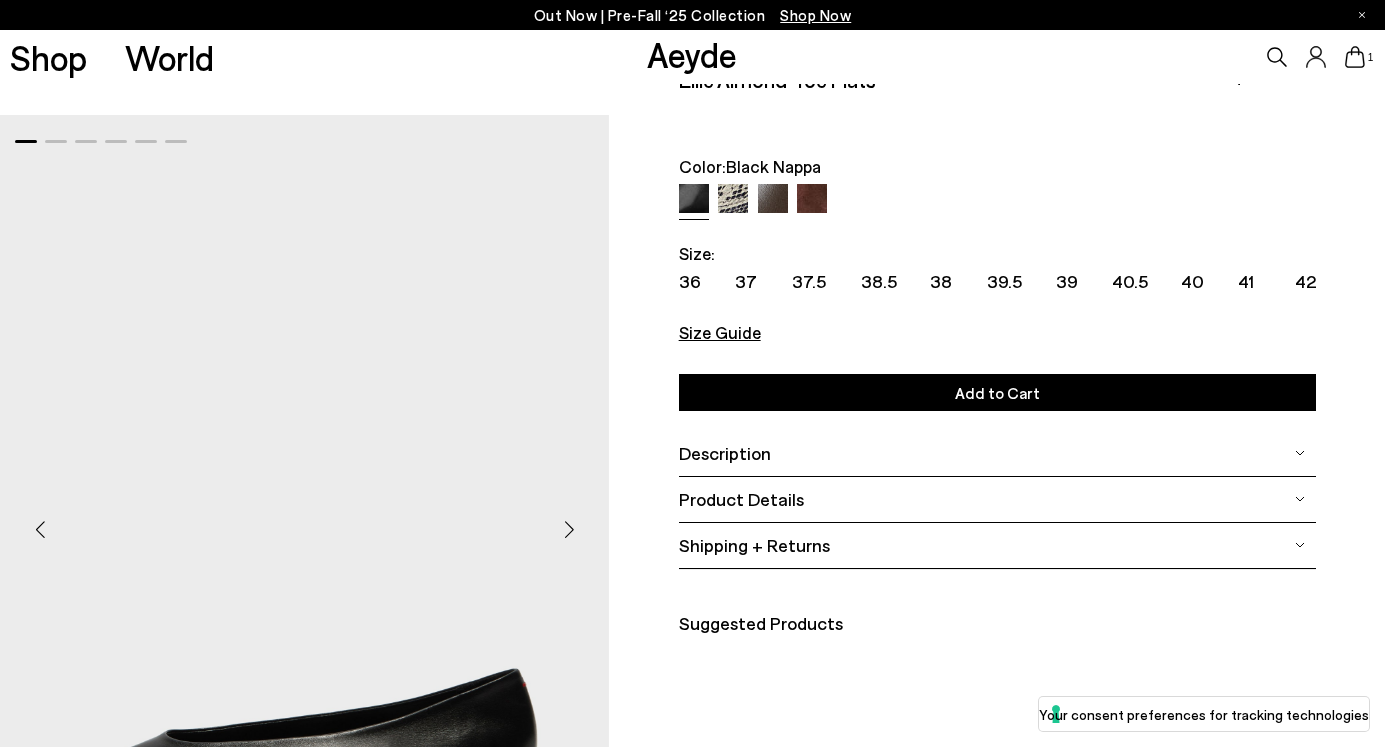 scroll, scrollTop: 0, scrollLeft: 0, axis: both 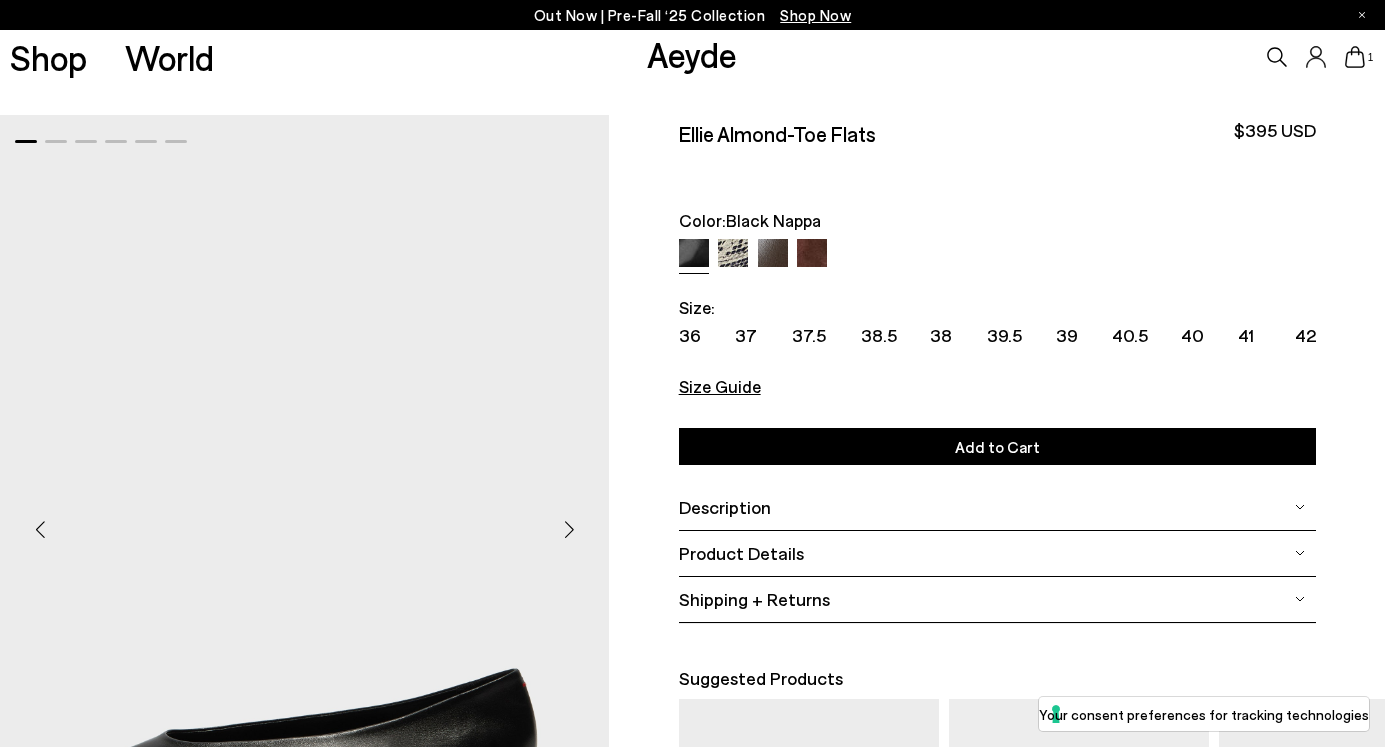 click at bounding box center (569, 529) 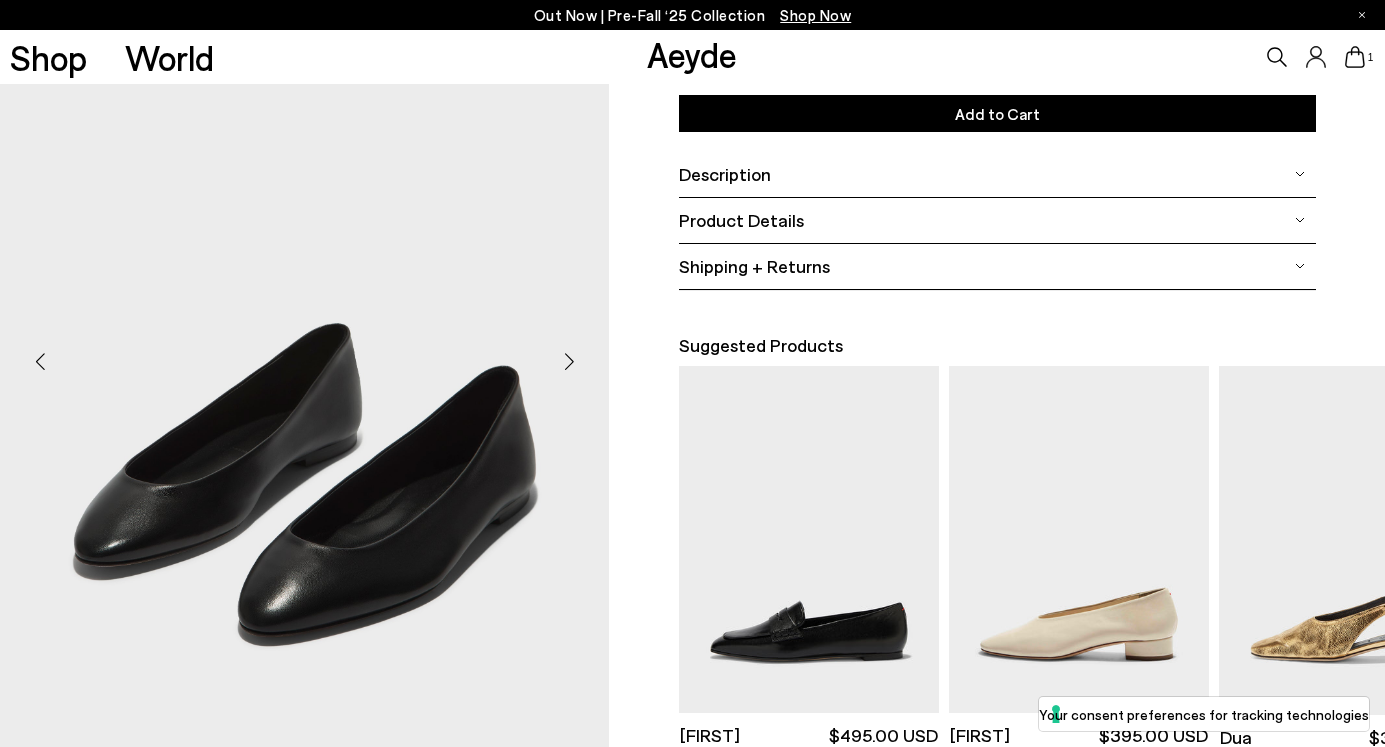 scroll, scrollTop: 347, scrollLeft: 0, axis: vertical 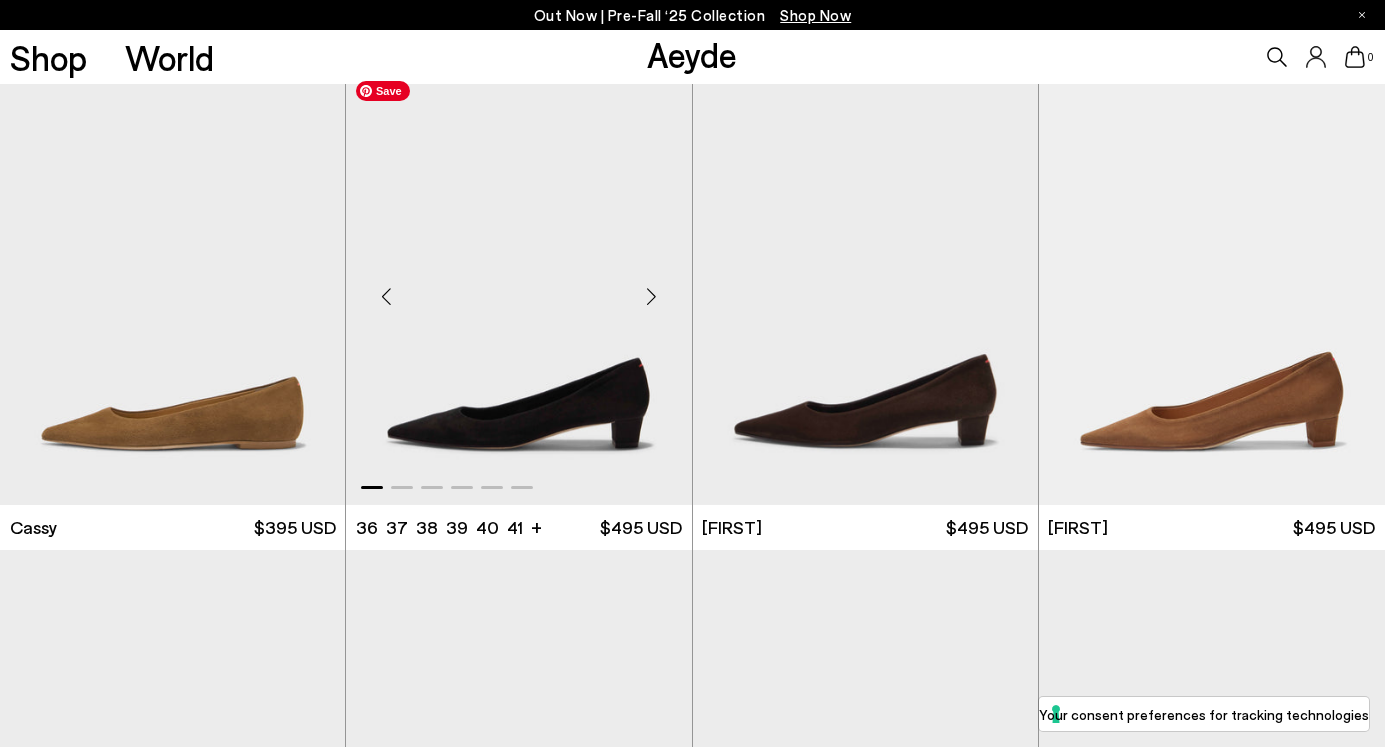 click at bounding box center [518, 288] 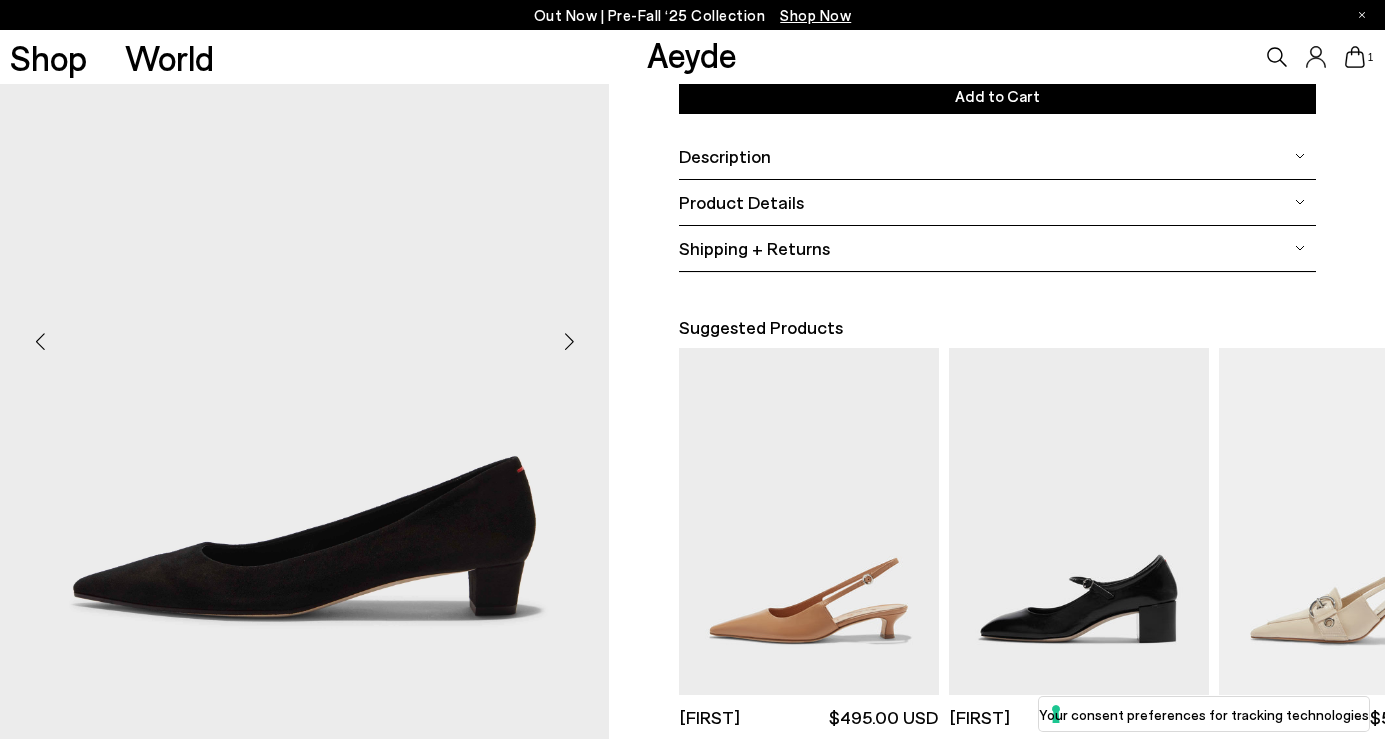 scroll, scrollTop: 366, scrollLeft: 0, axis: vertical 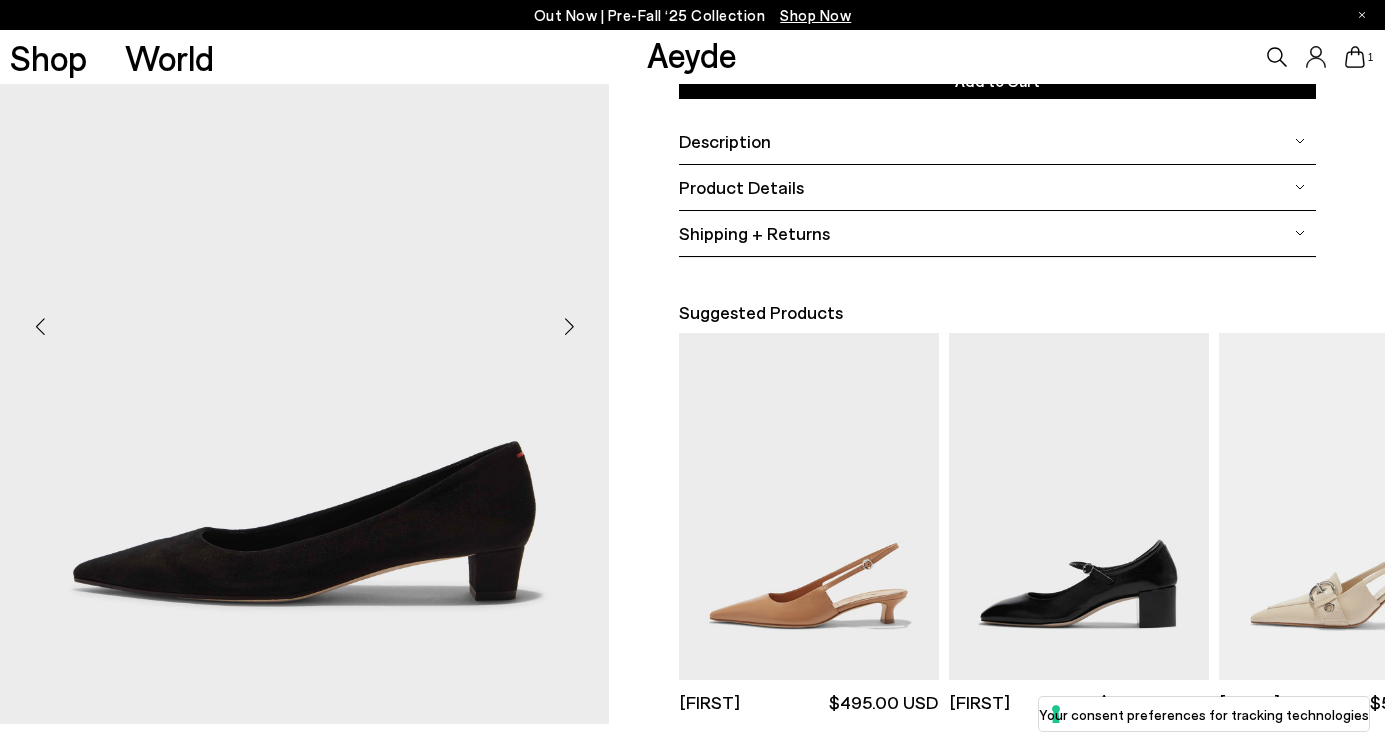 click at bounding box center [569, 327] 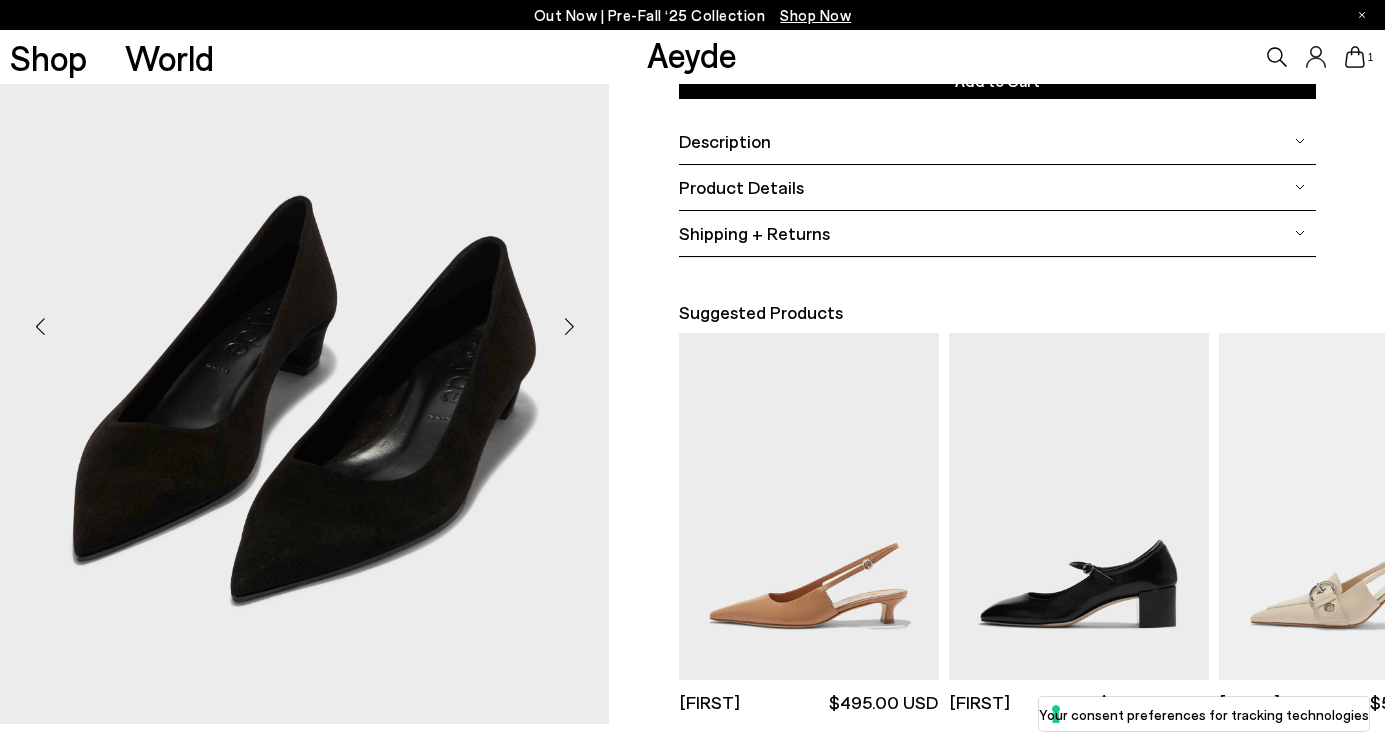click at bounding box center (569, 327) 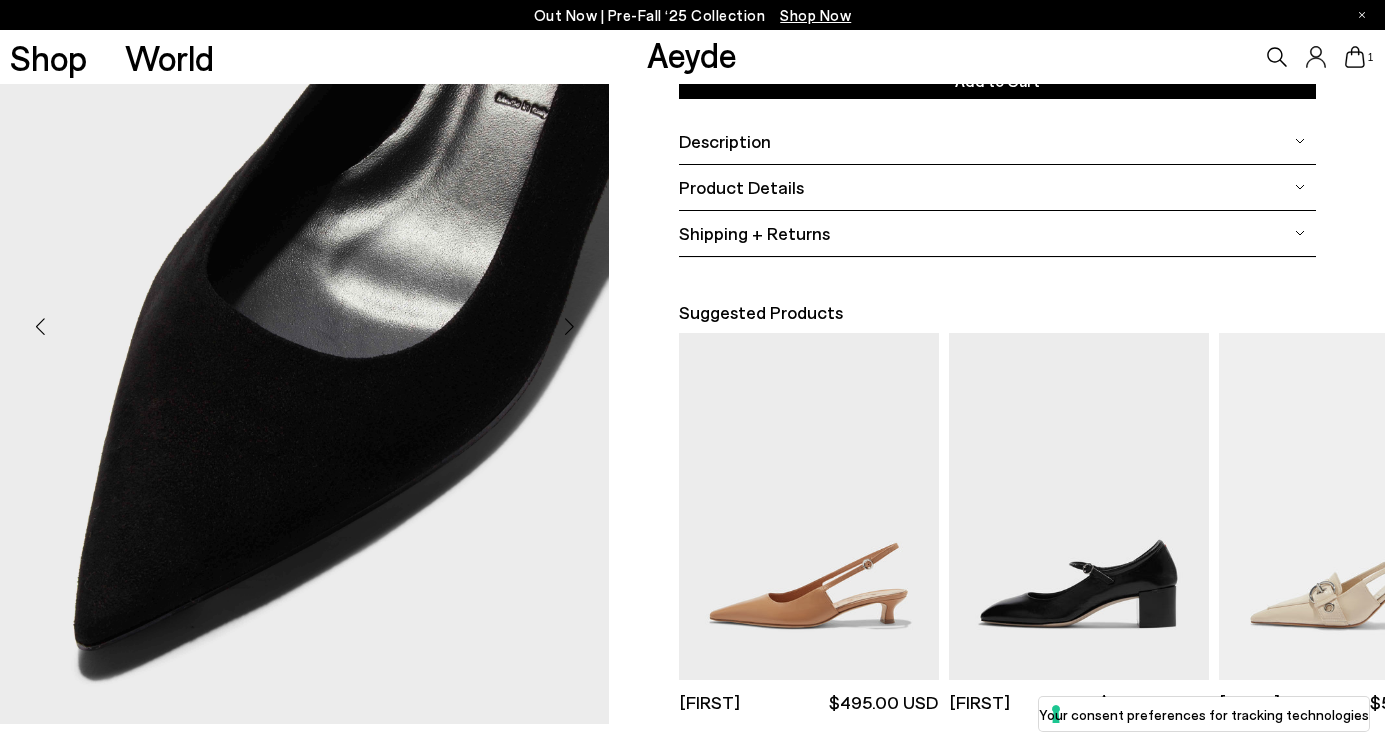 click at bounding box center [569, 327] 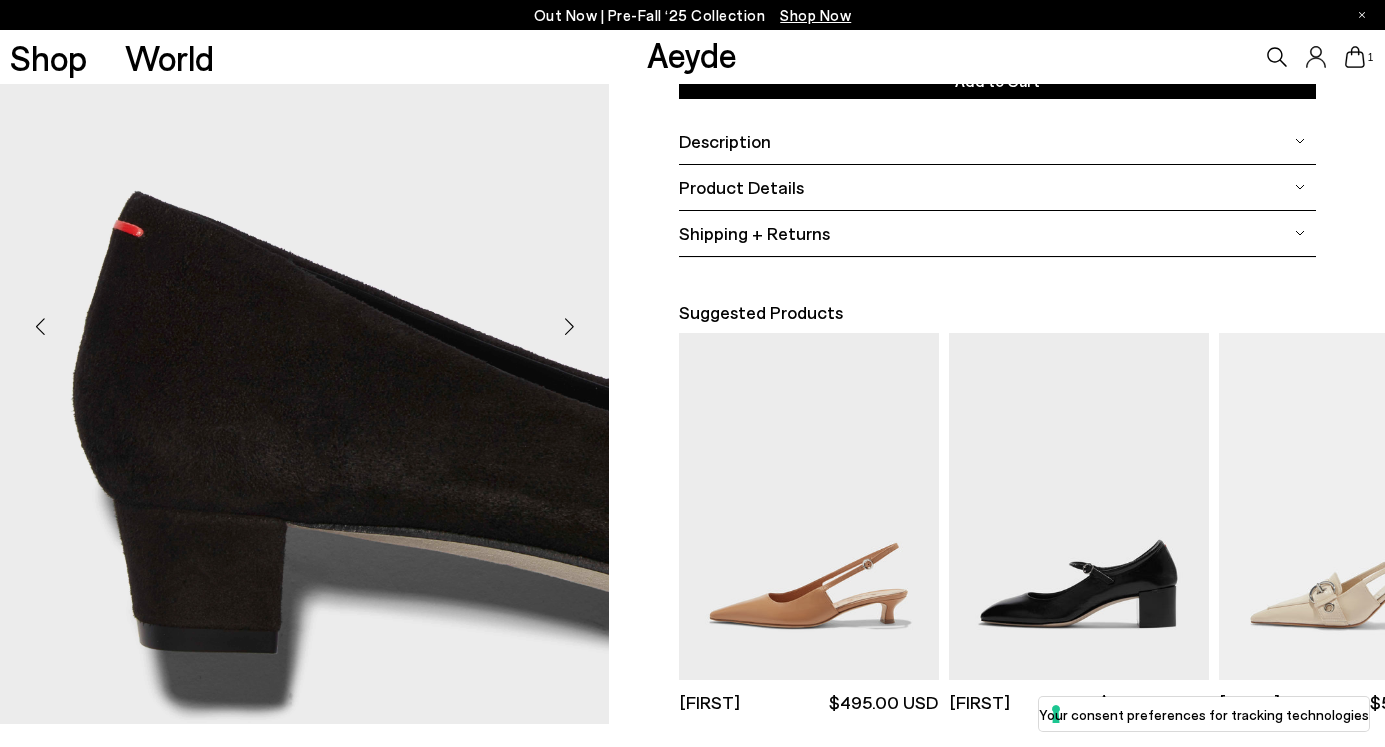 click at bounding box center (569, 327) 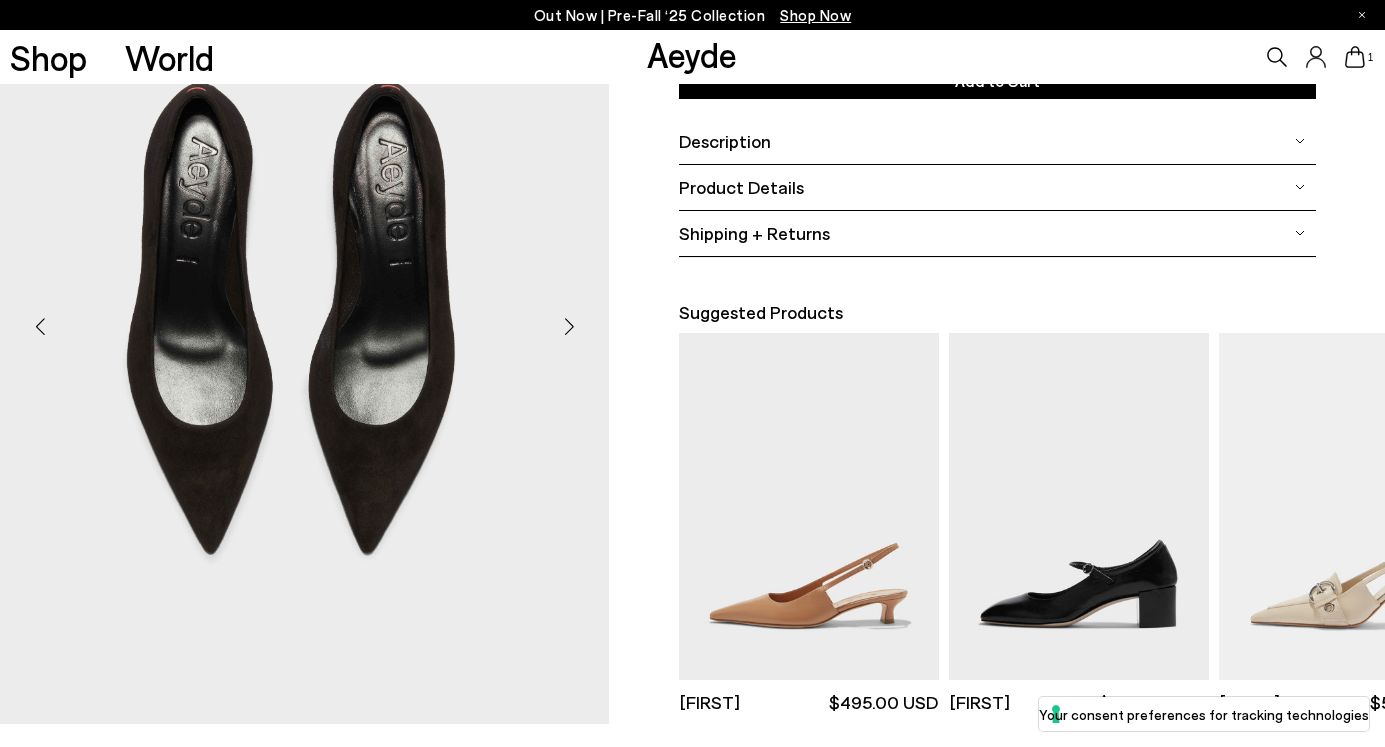 click on "Description" at bounding box center [997, 141] 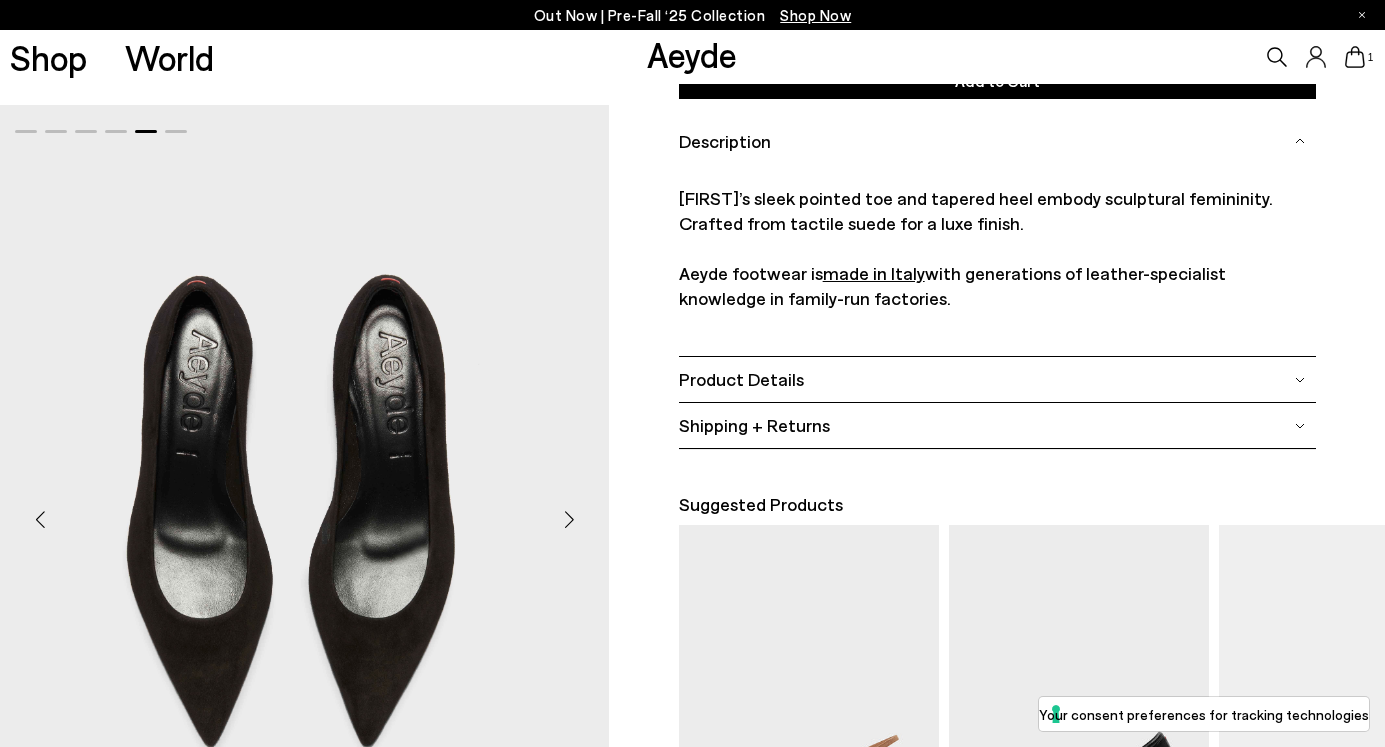 click on "Product Details" at bounding box center (741, 379) 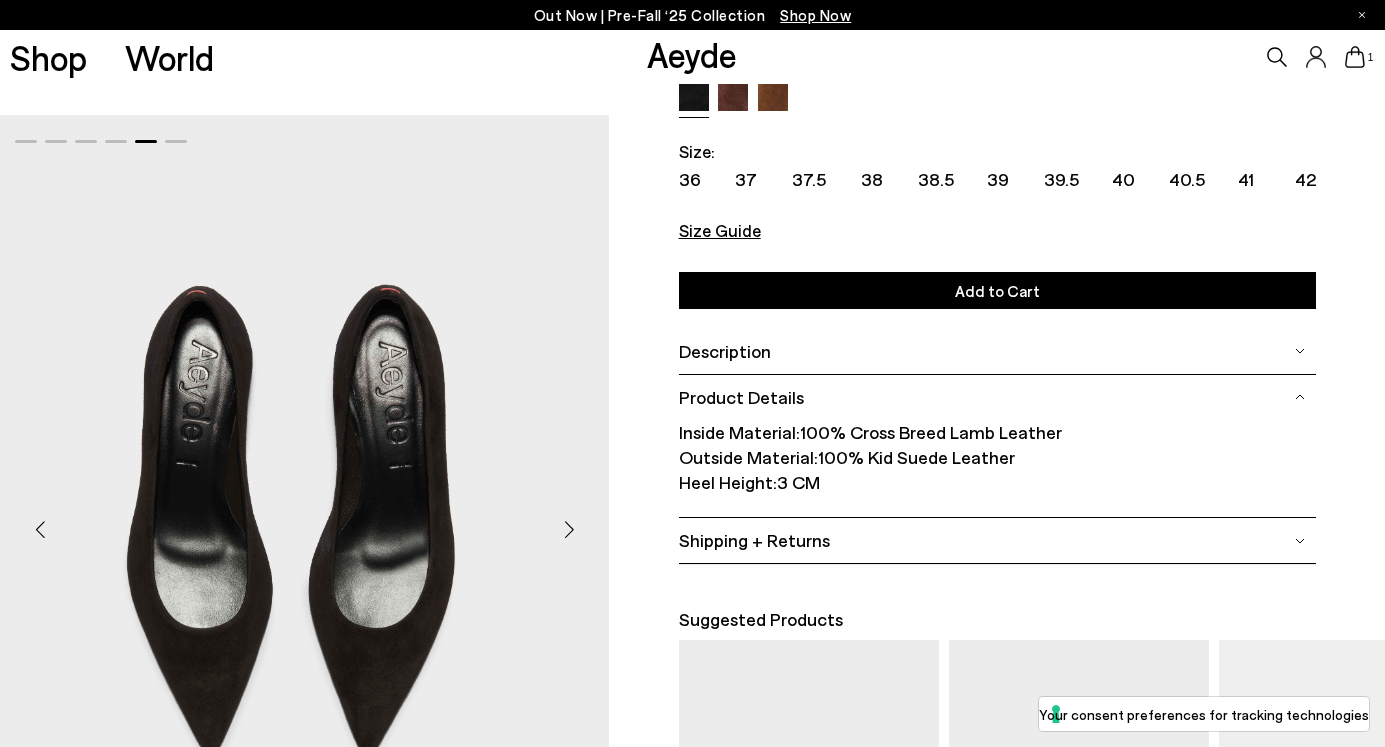 scroll, scrollTop: 0, scrollLeft: 0, axis: both 